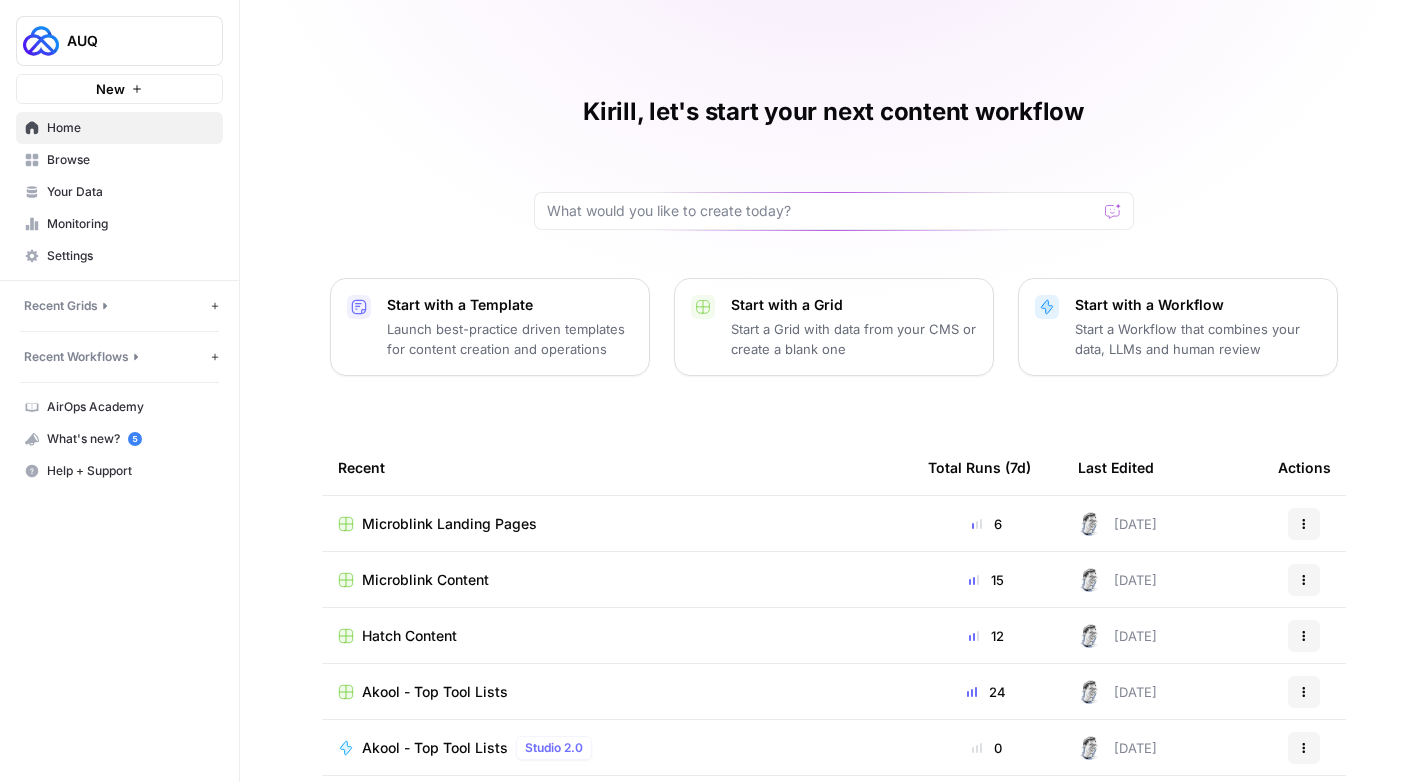 scroll, scrollTop: 0, scrollLeft: 0, axis: both 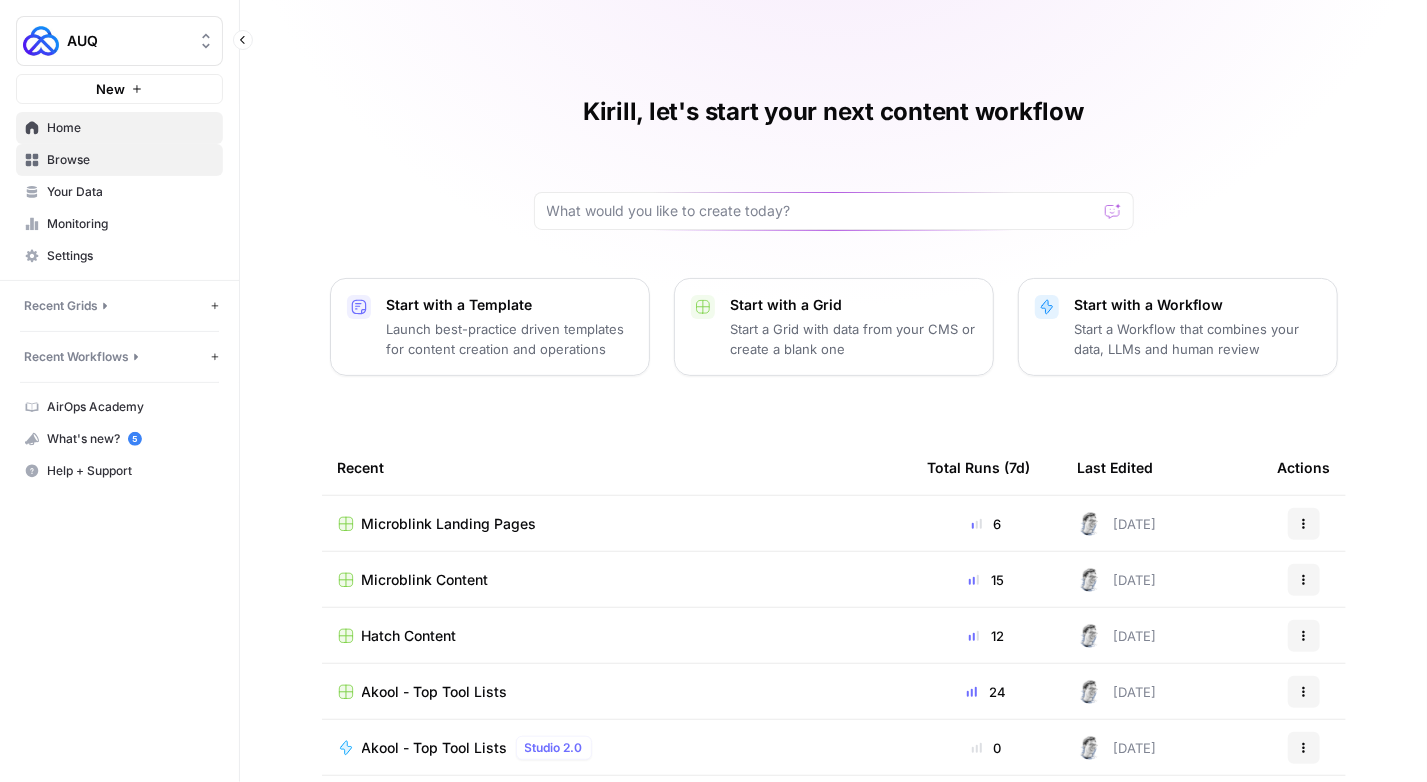 click on "Browse" at bounding box center [119, 160] 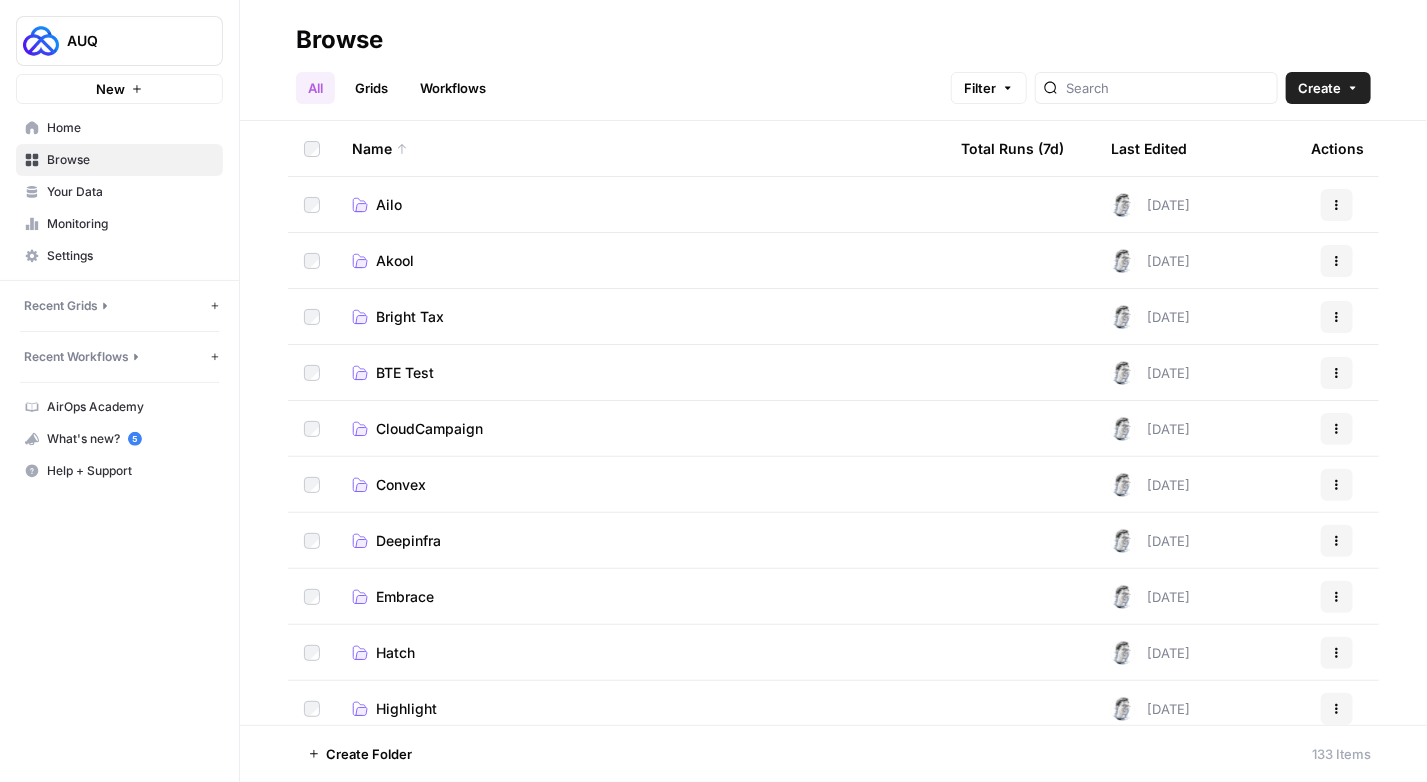 click on "Highlight" at bounding box center (406, 709) 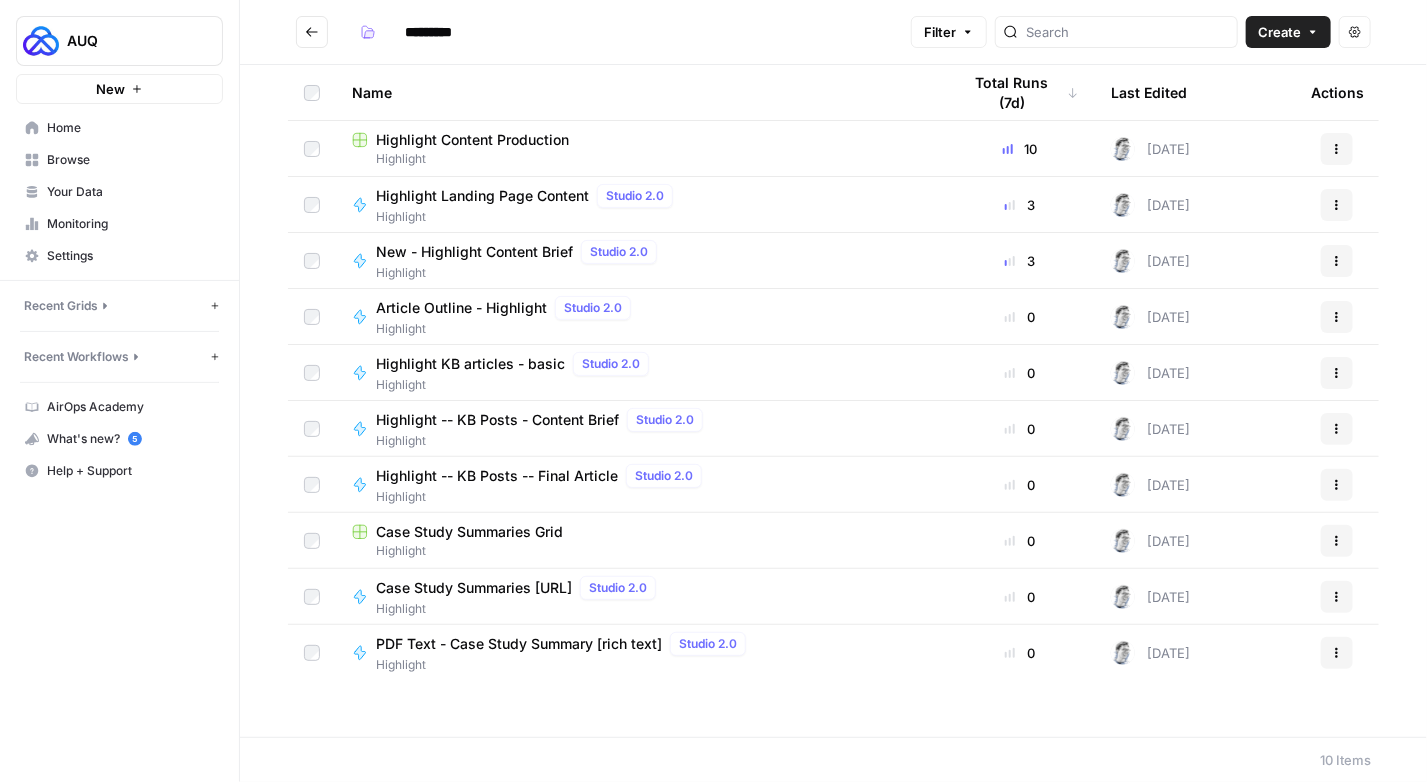 click on "Highlight Content Production Highlight" at bounding box center [640, 148] 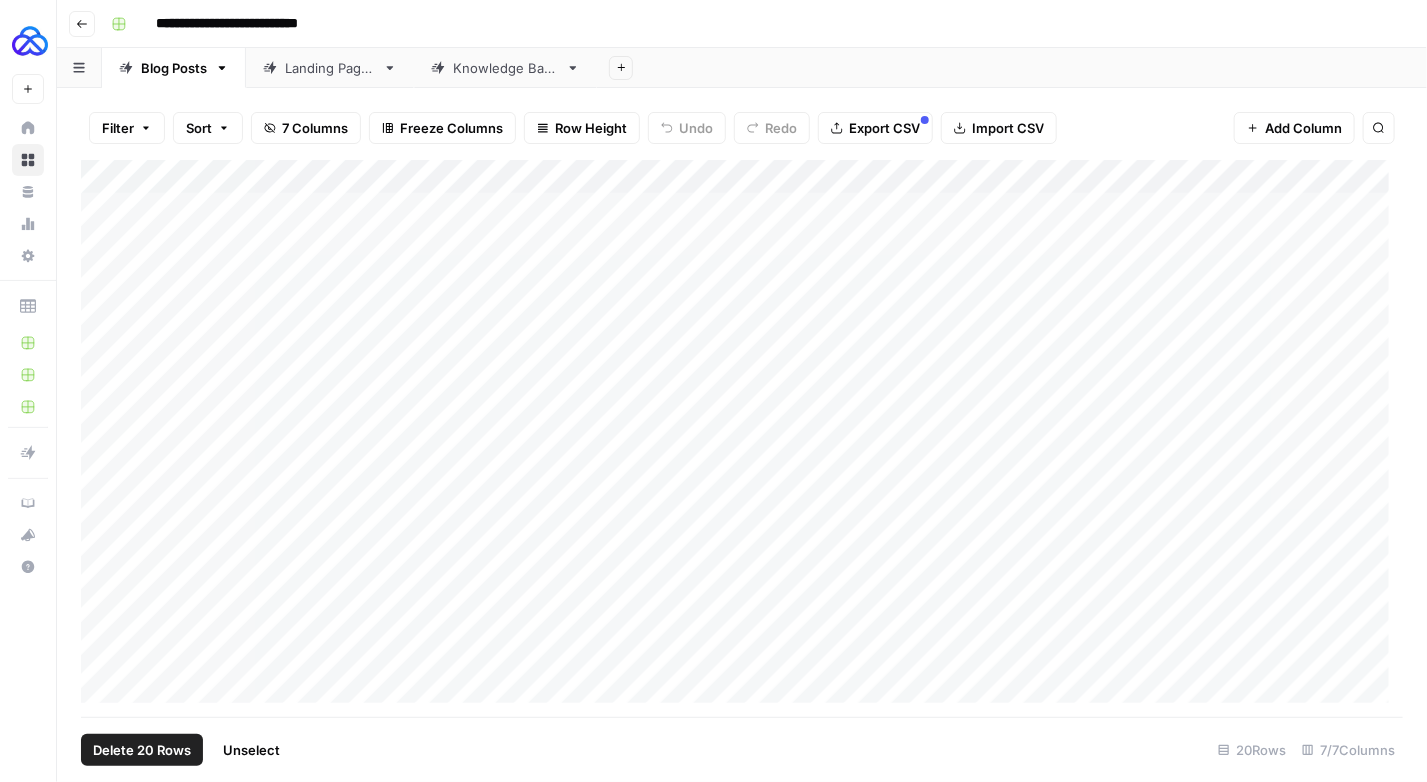 click on "Add Column" at bounding box center (742, 439) 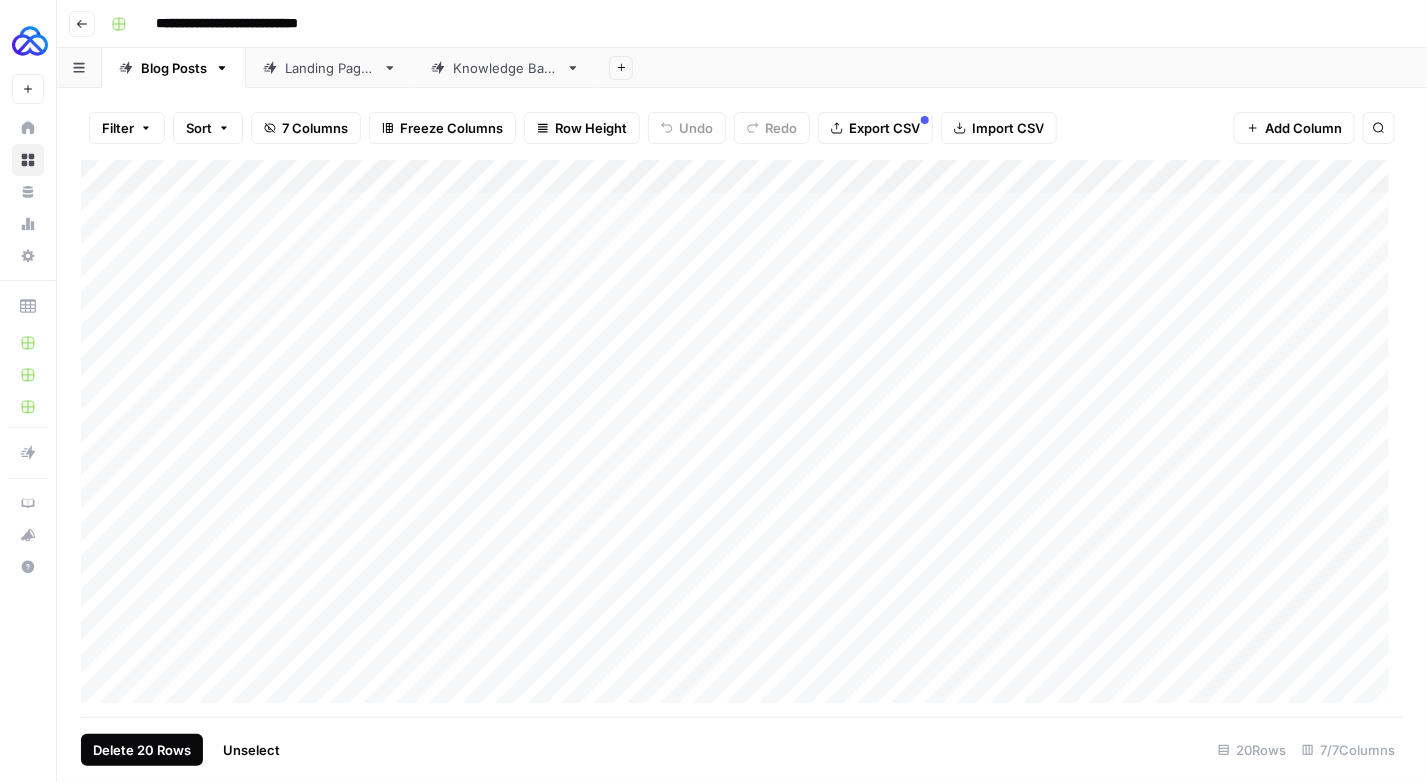 click on "Delete 20 Rows" at bounding box center [142, 750] 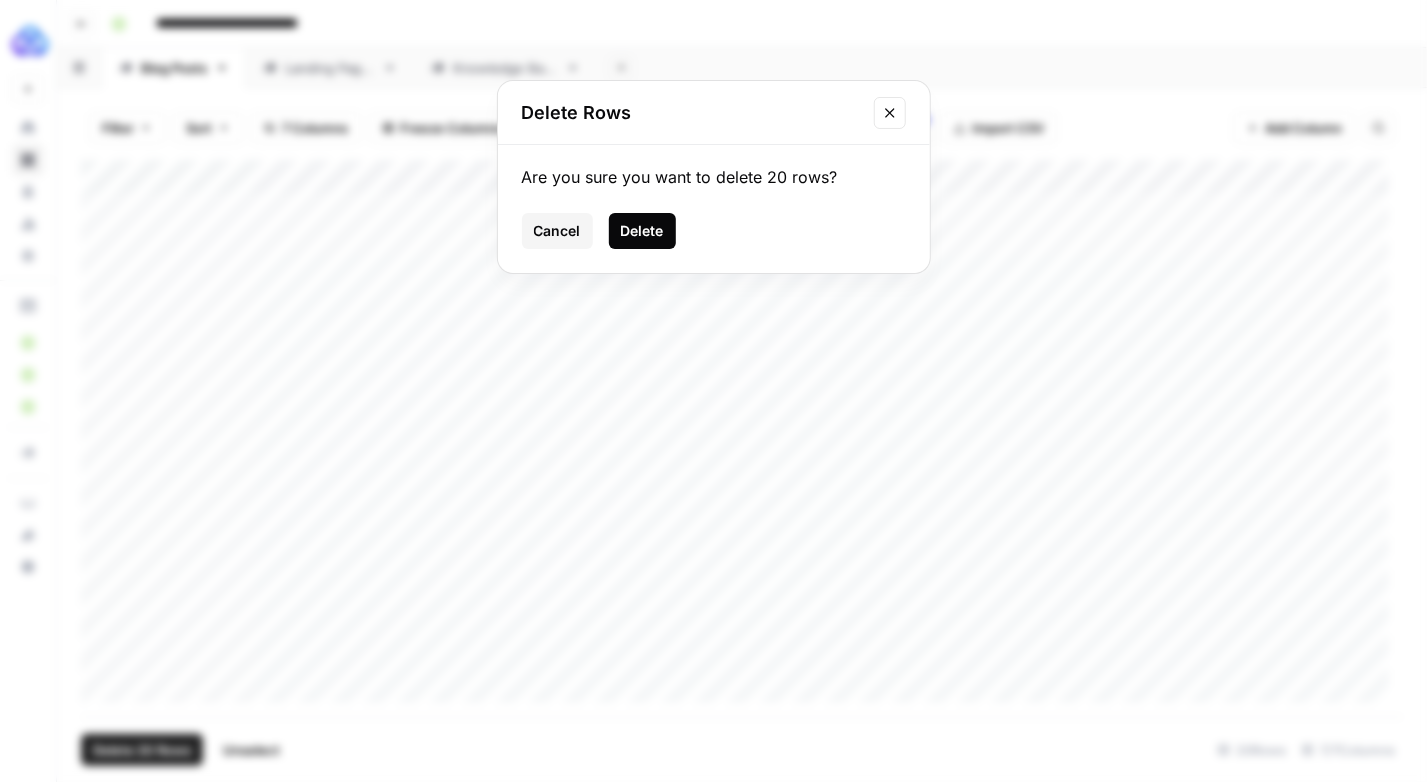 click on "Delete" at bounding box center [642, 231] 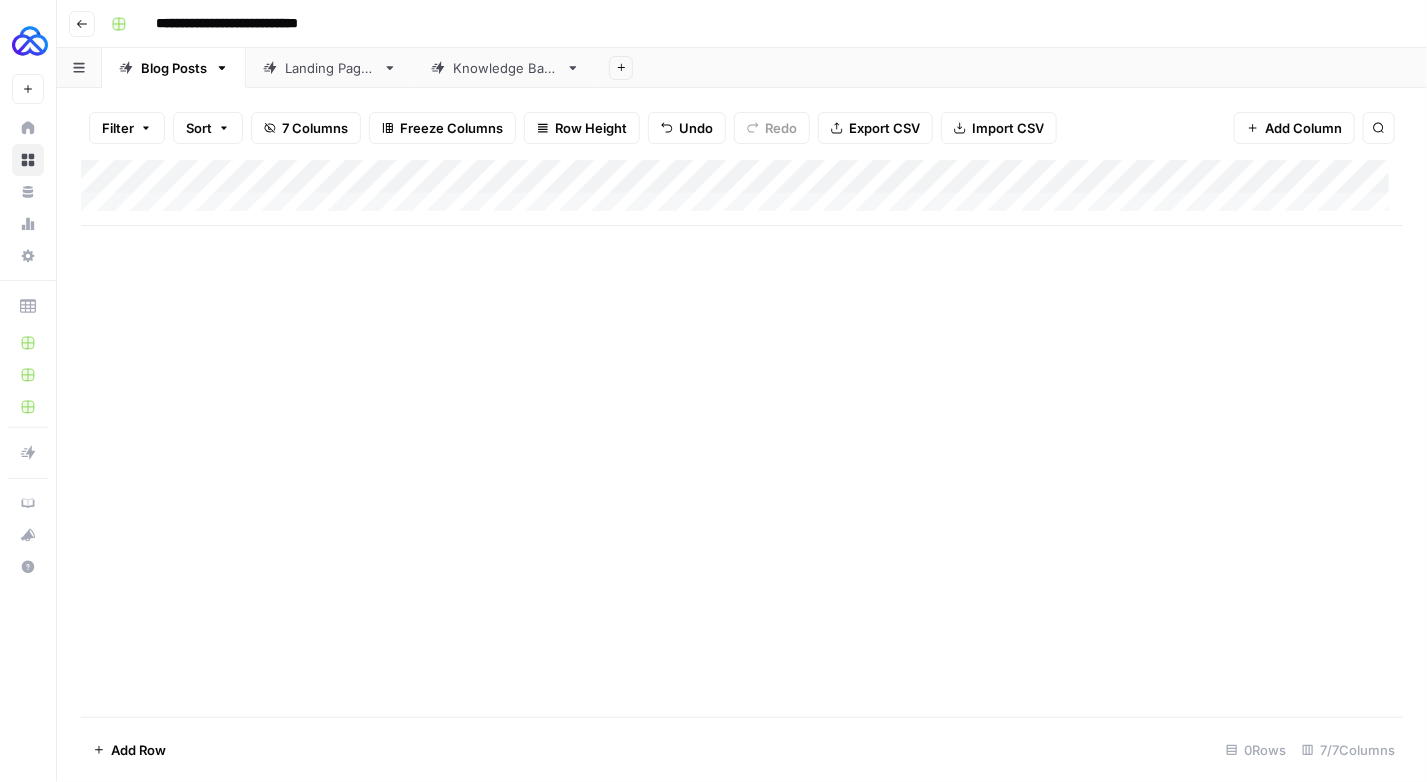 click on "Add Column" at bounding box center [742, 193] 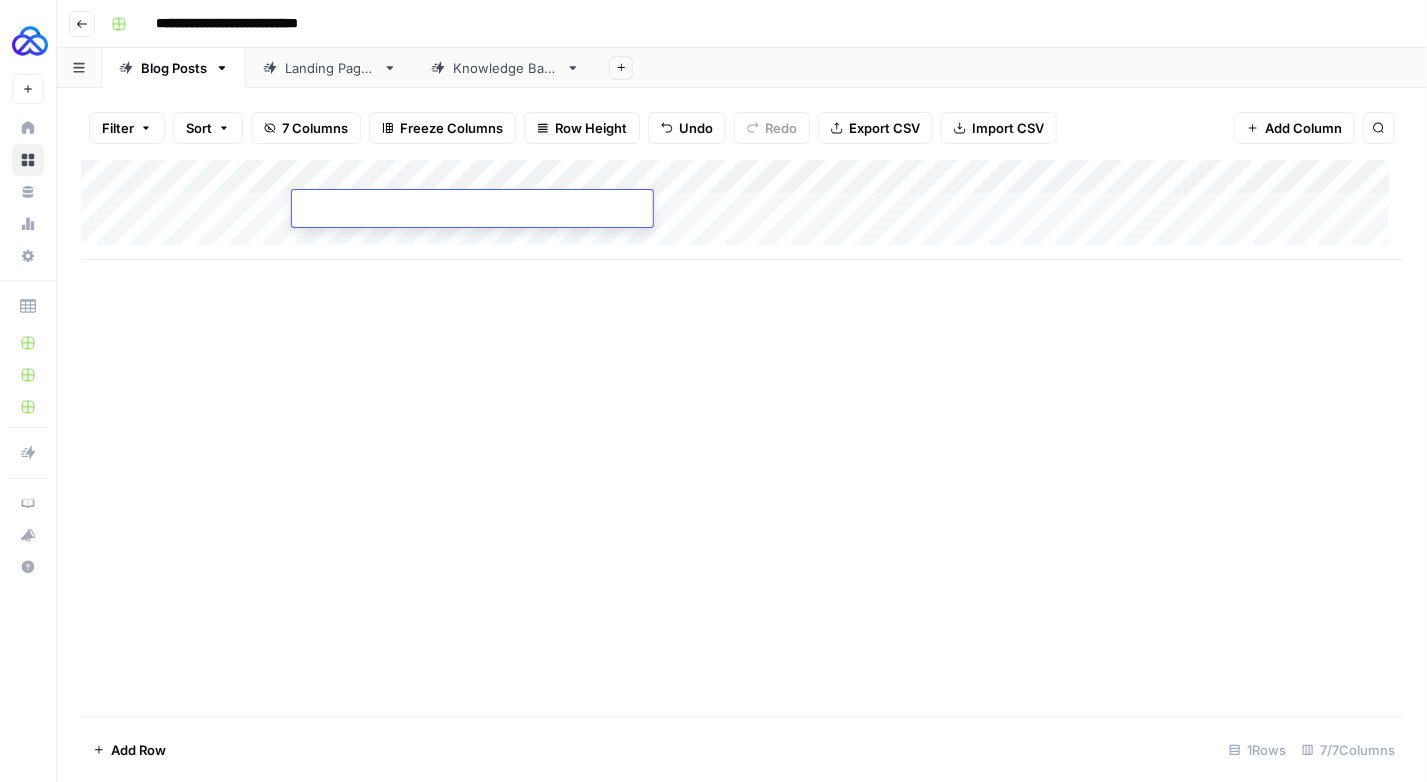 type on "**********" 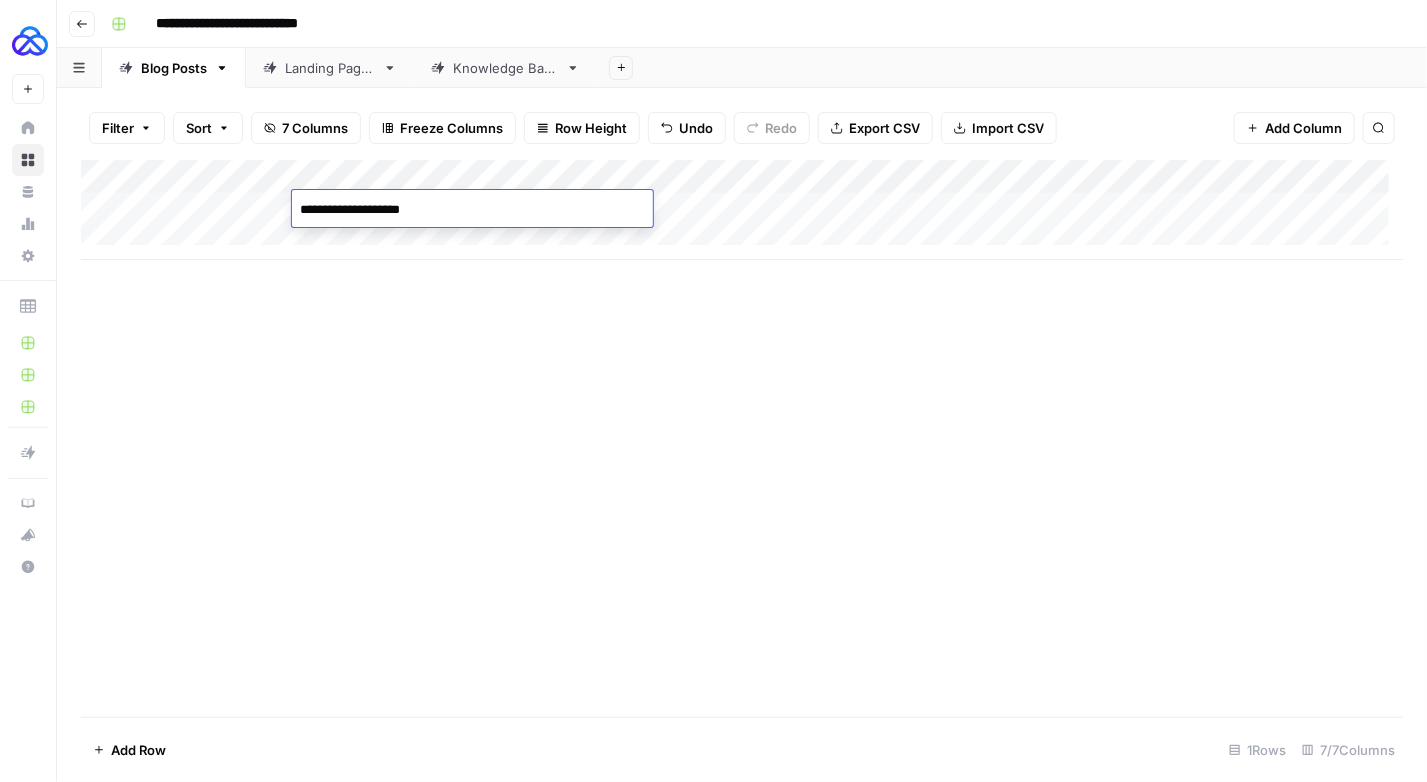 scroll, scrollTop: 14, scrollLeft: 0, axis: vertical 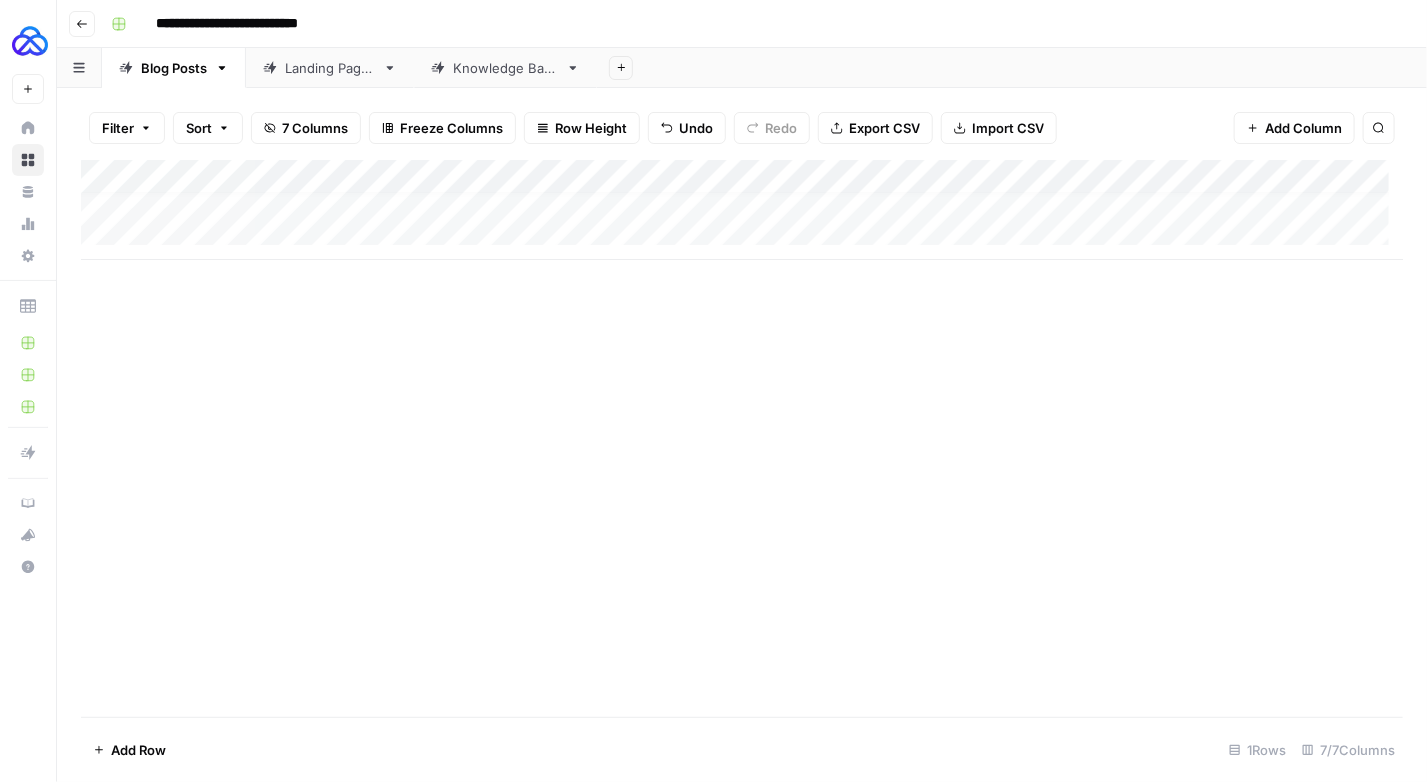 click on "Add Column" at bounding box center [742, 210] 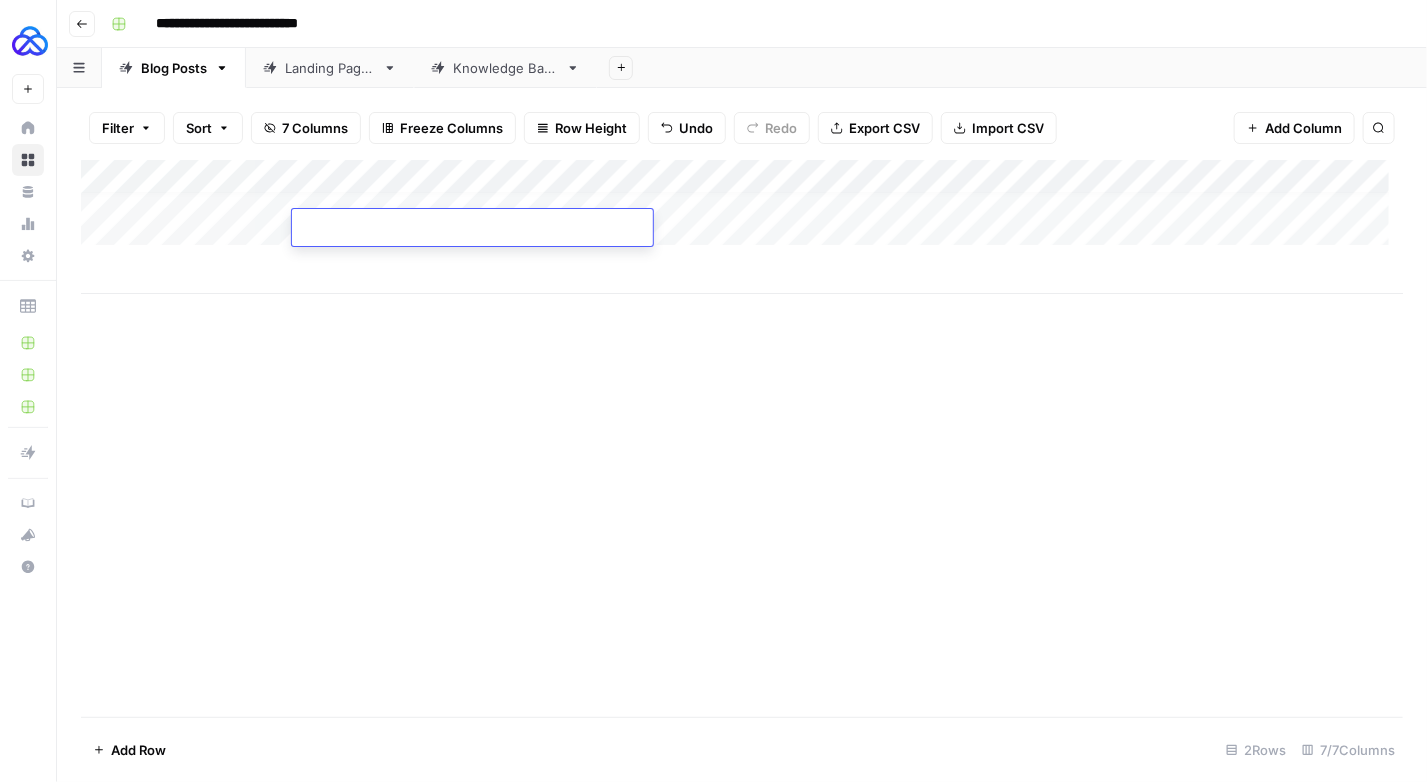 scroll, scrollTop: 14, scrollLeft: 0, axis: vertical 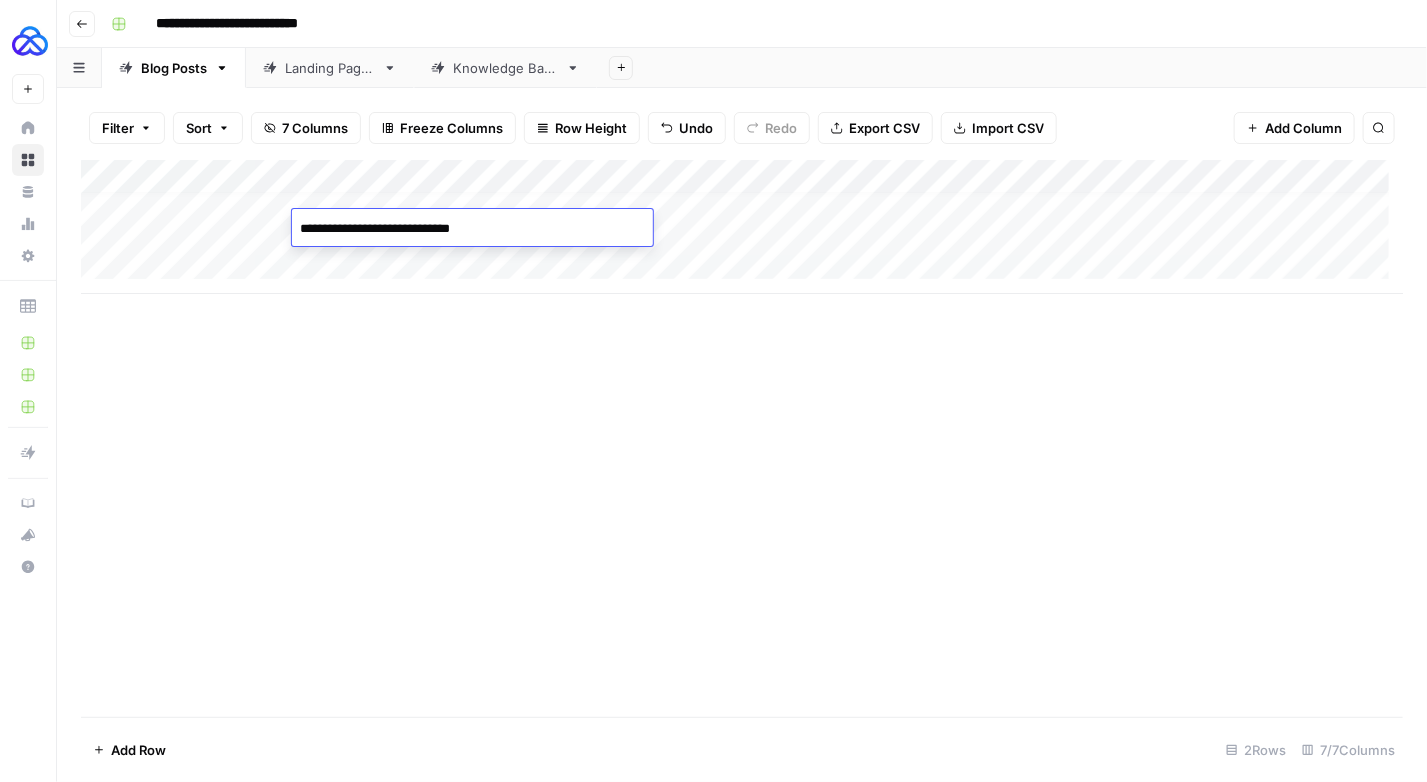 type on "**********" 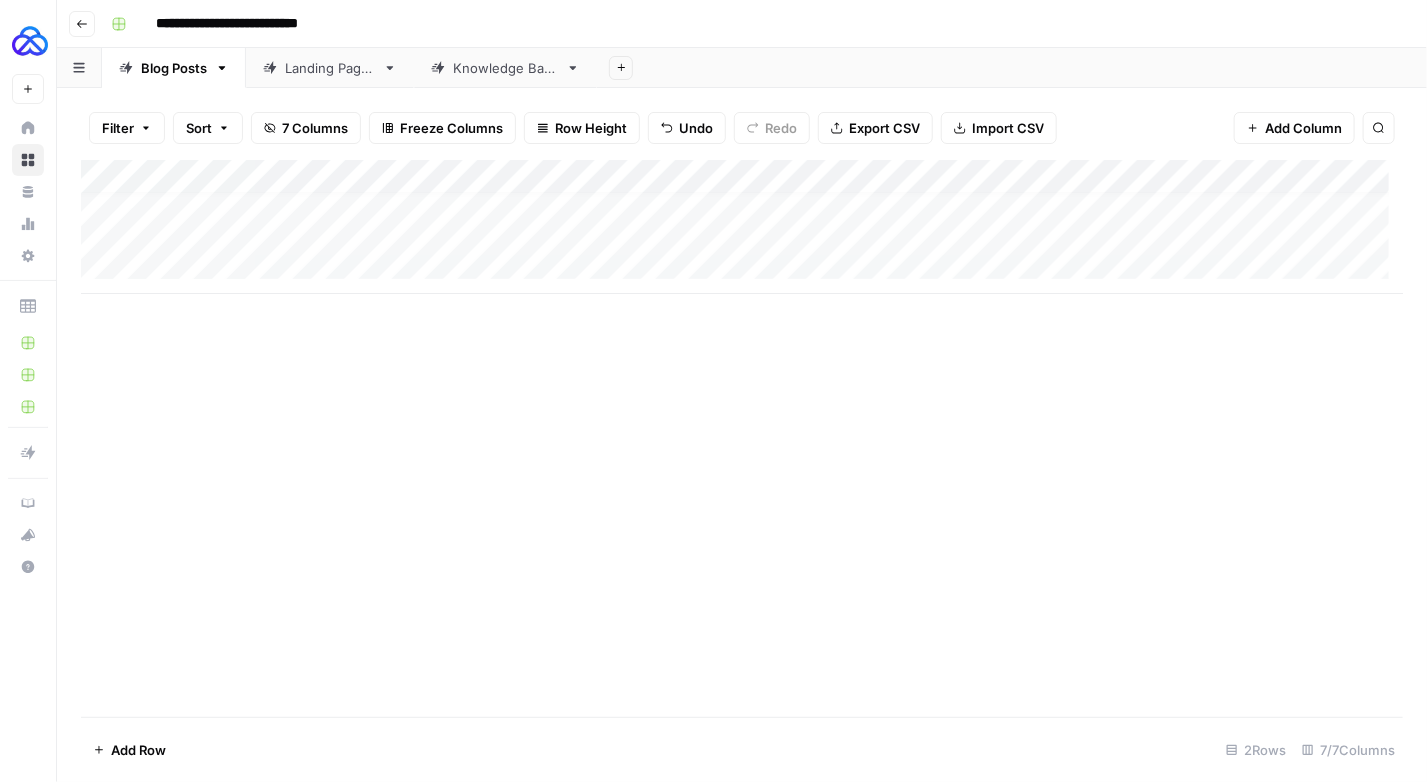 click on "Add Column" at bounding box center [742, 227] 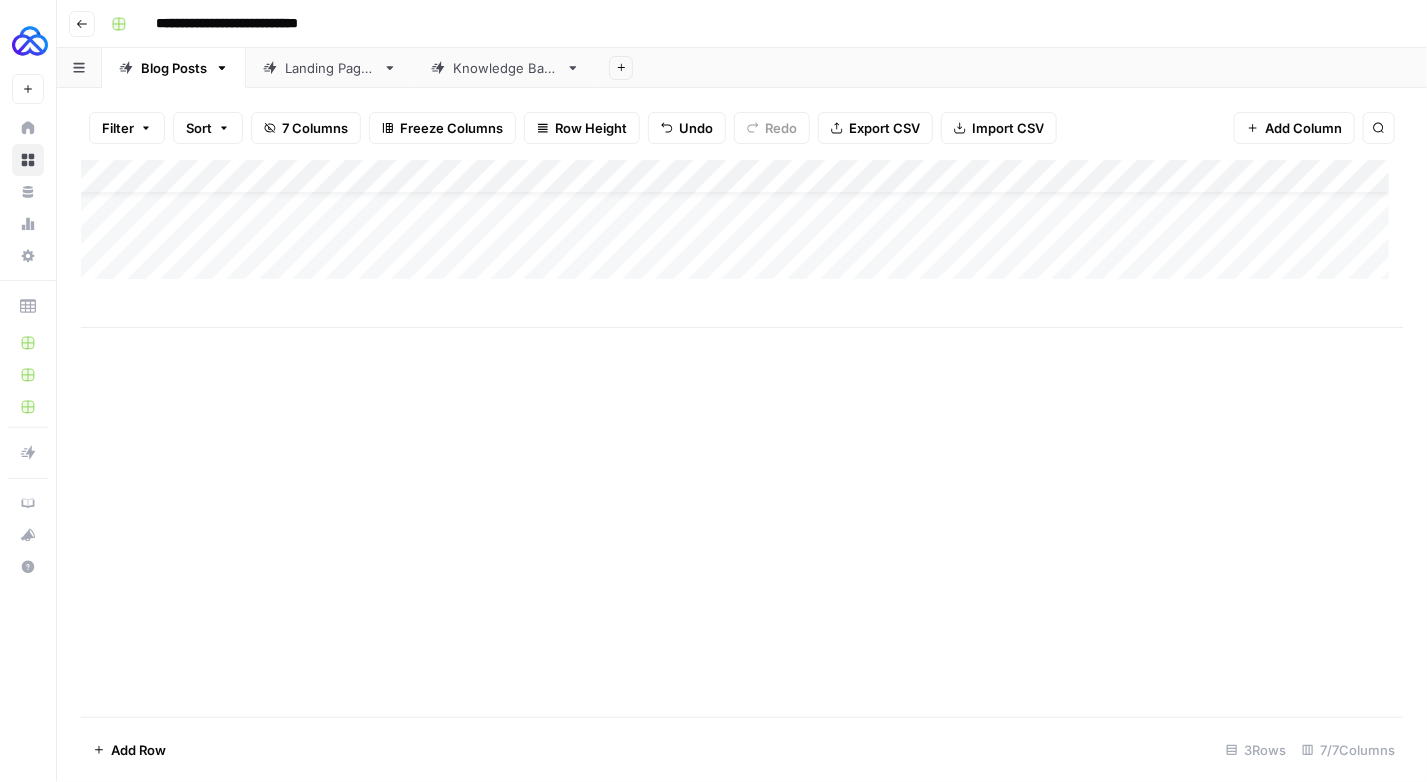 scroll, scrollTop: 14, scrollLeft: 0, axis: vertical 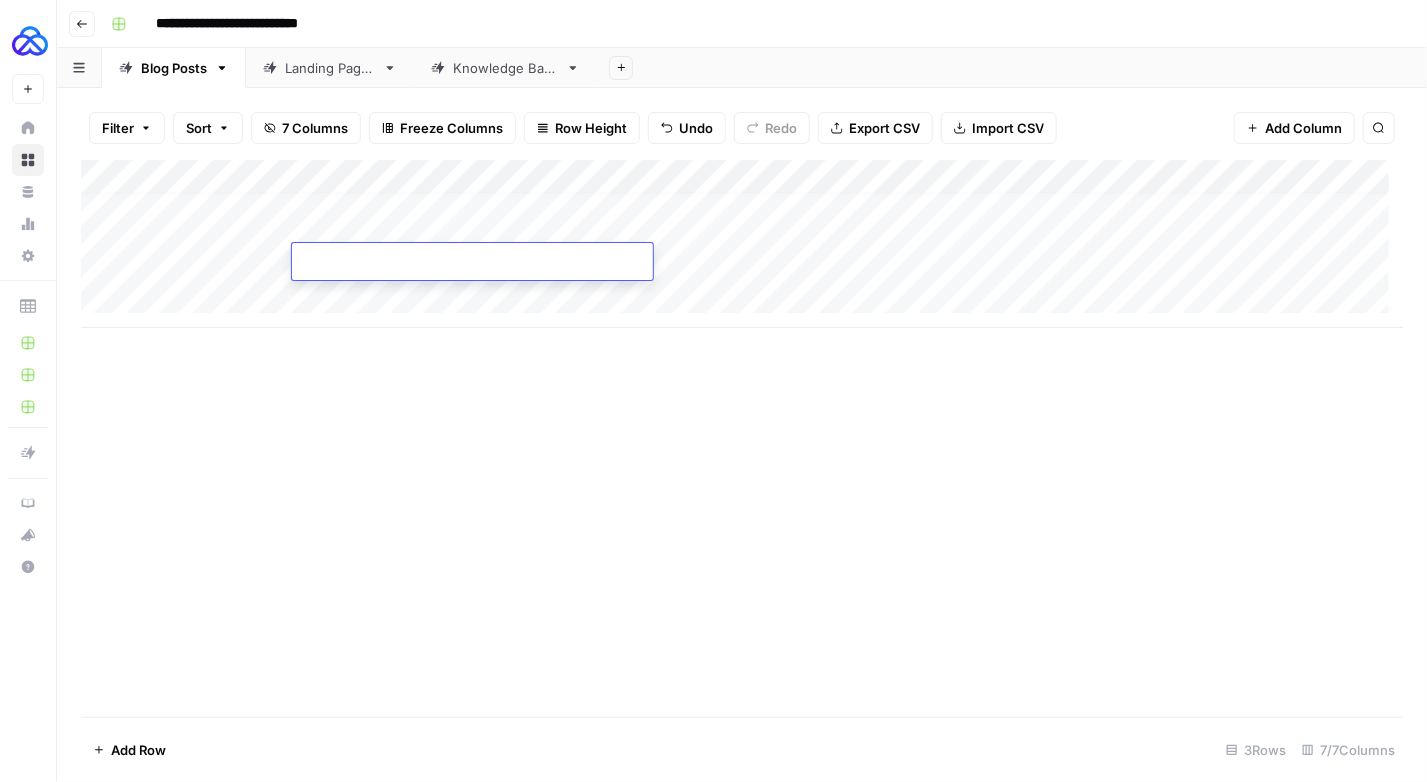 type on "**********" 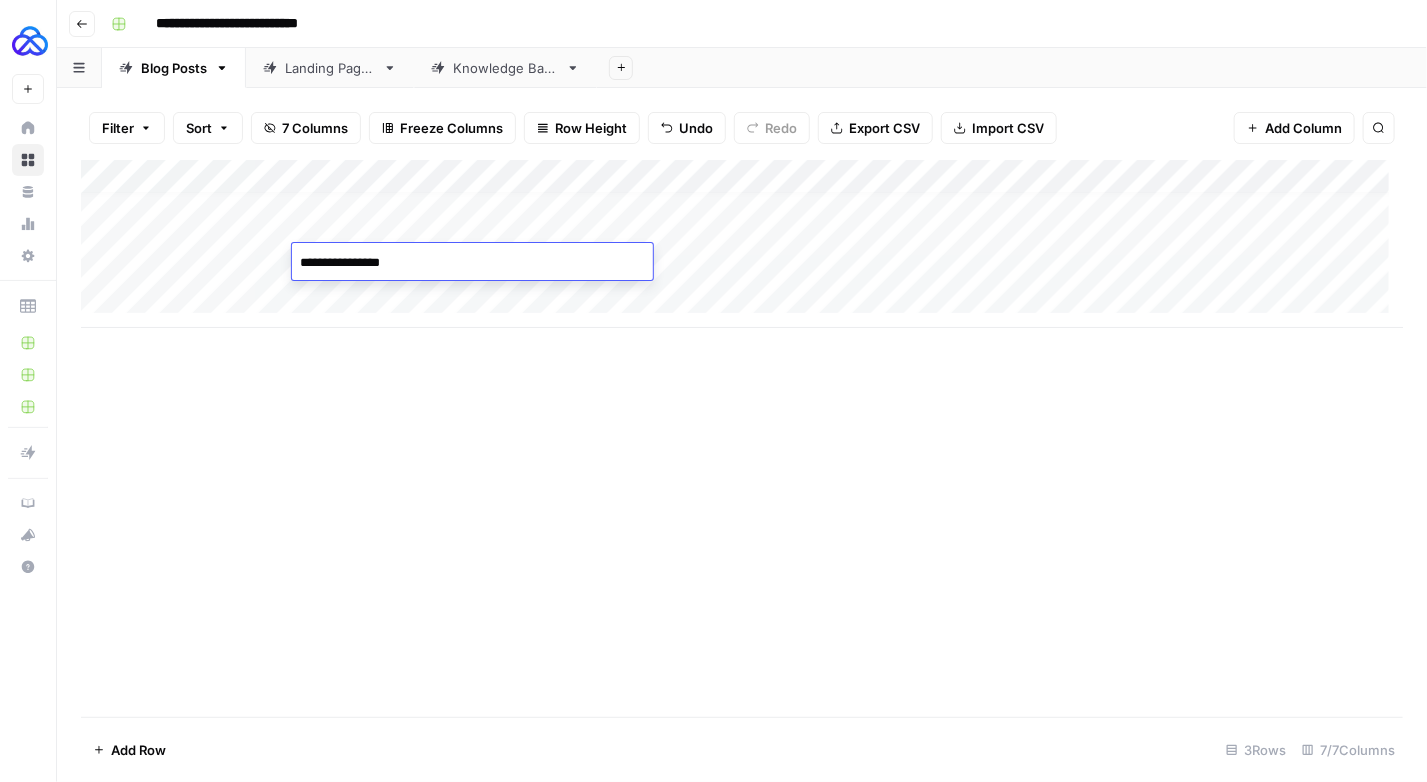 click on "Add Column" at bounding box center (742, 244) 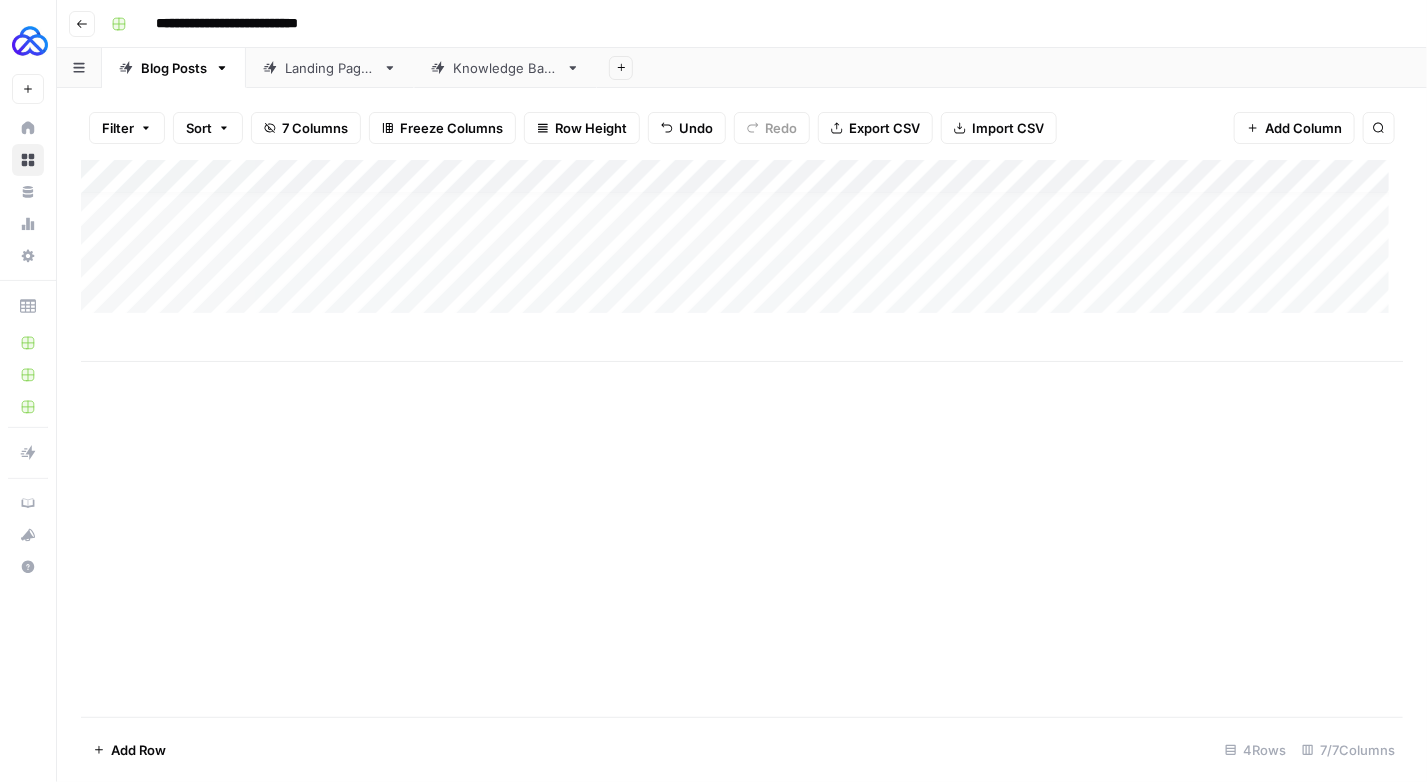scroll, scrollTop: 14, scrollLeft: 0, axis: vertical 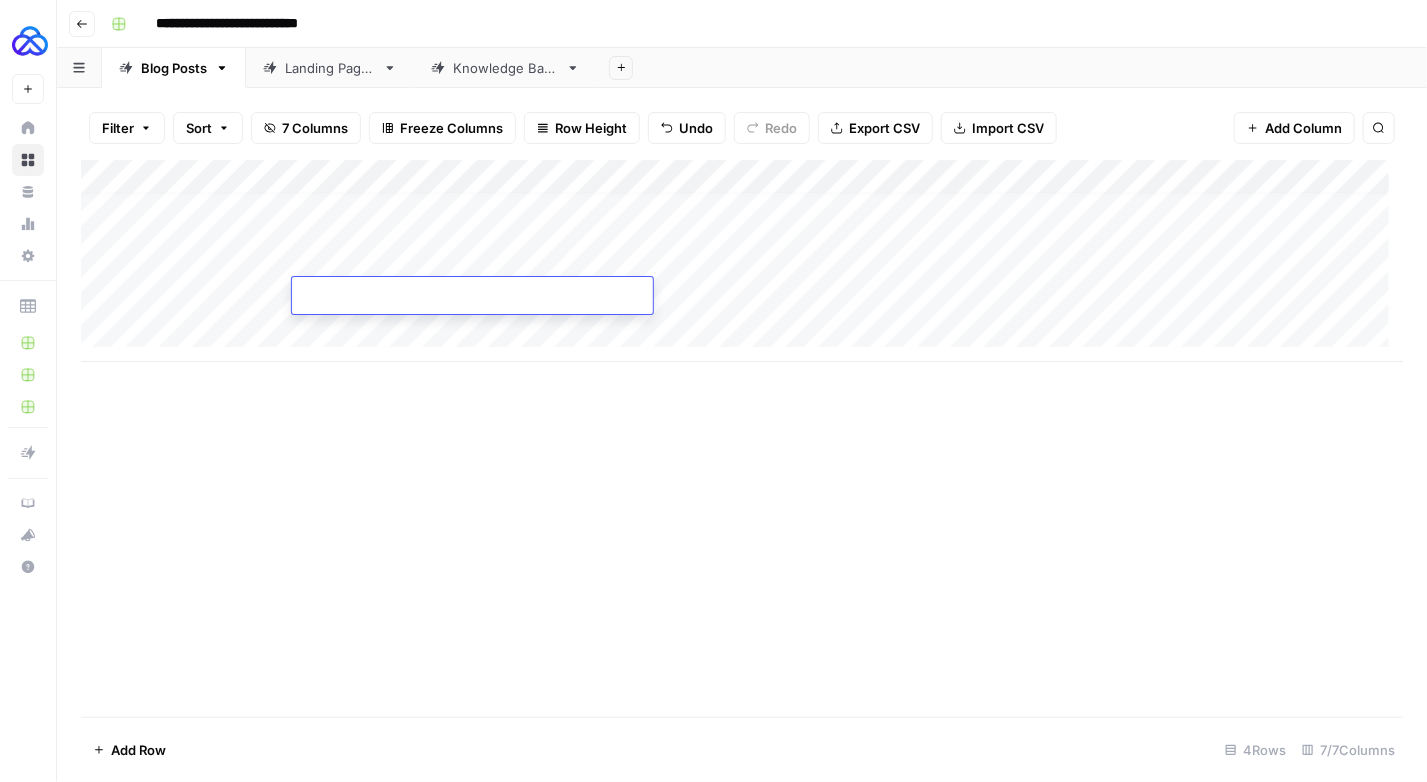 paste on "**********" 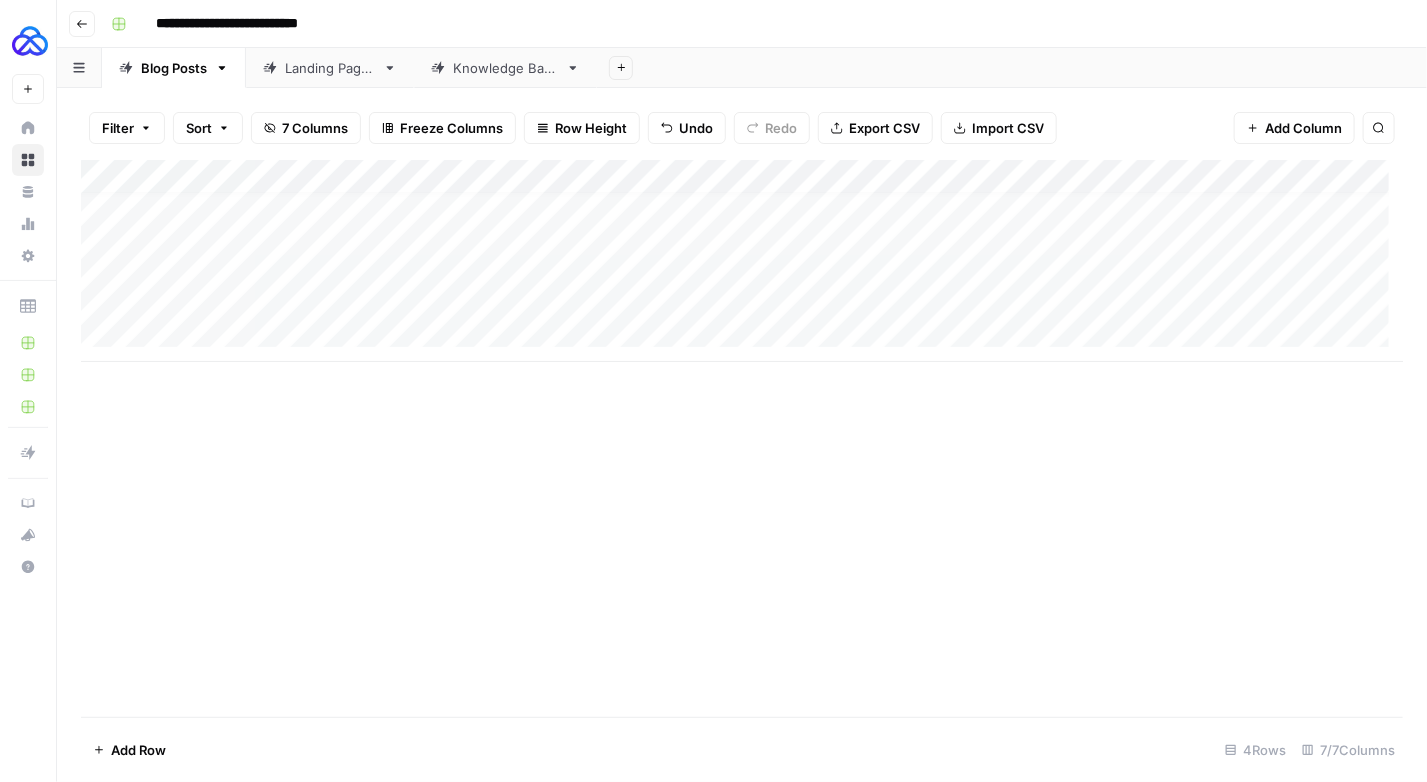 click on "Add Column" at bounding box center (742, 438) 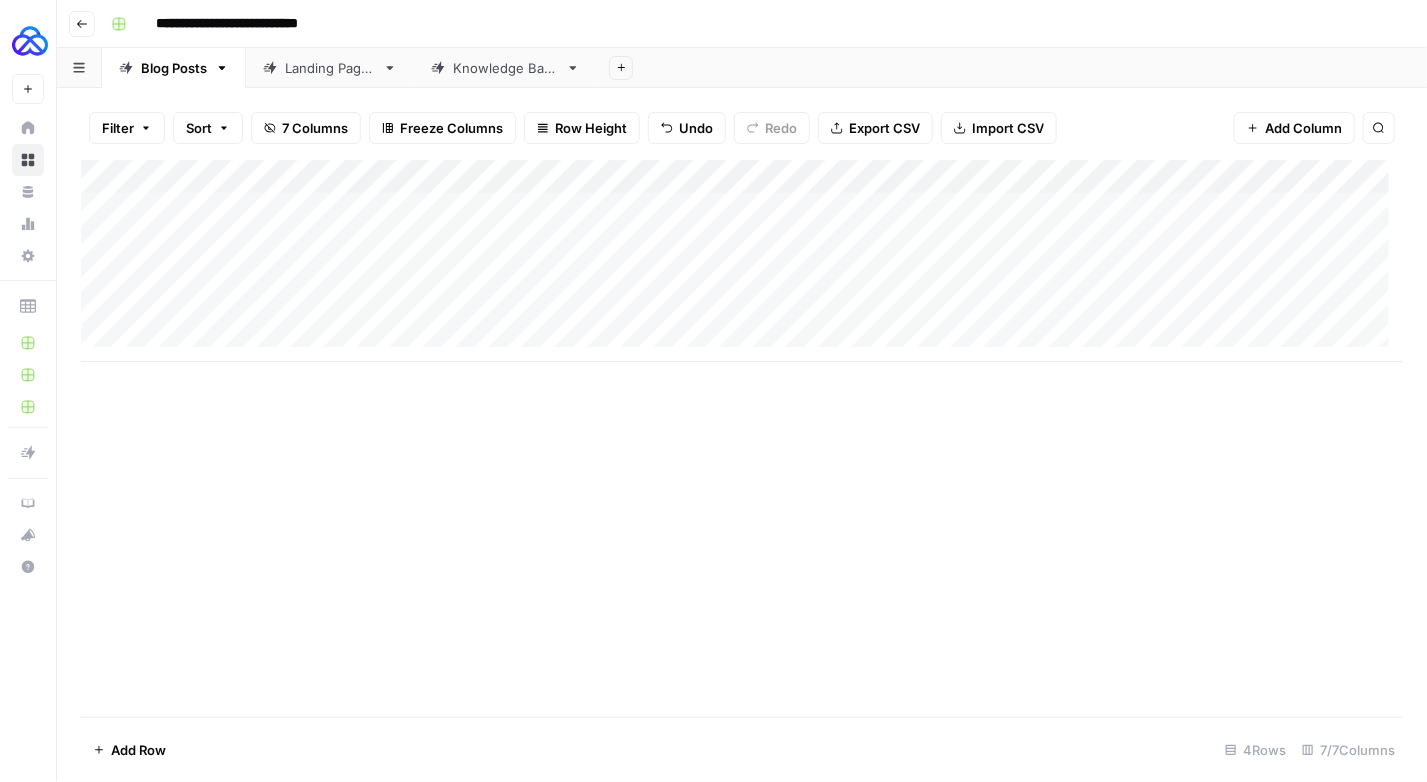 click on "Add Column" at bounding box center [742, 261] 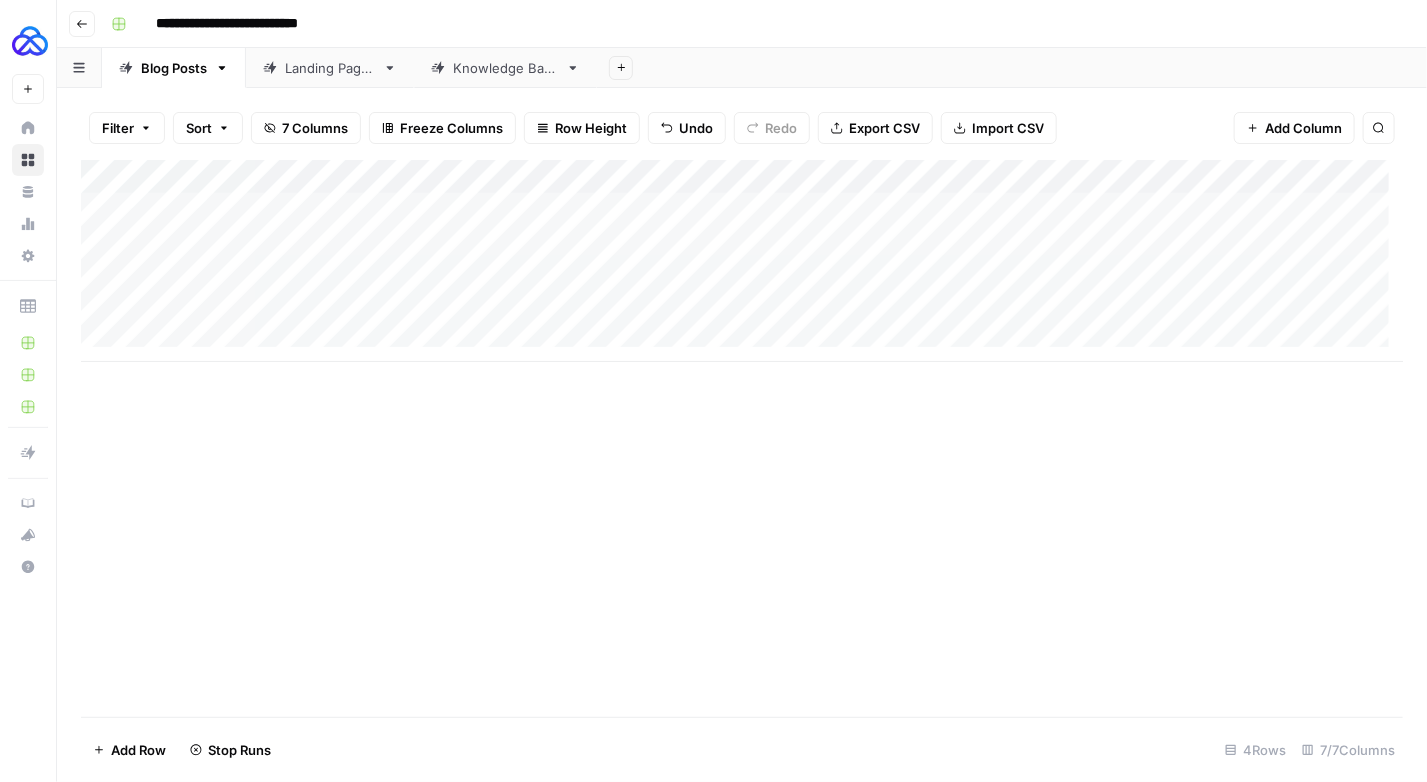 click on "Add Column" at bounding box center (742, 261) 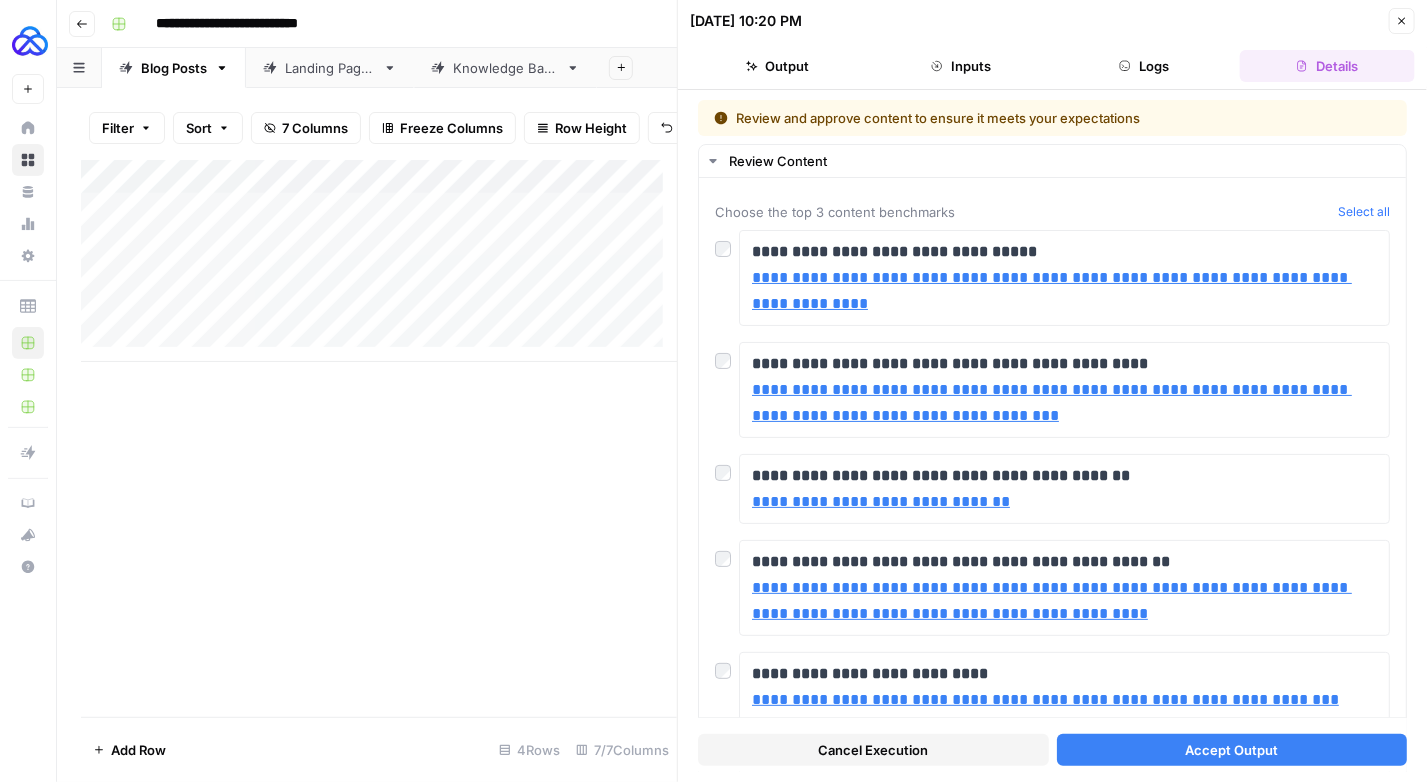 click on "Accept Output" at bounding box center (1232, 750) 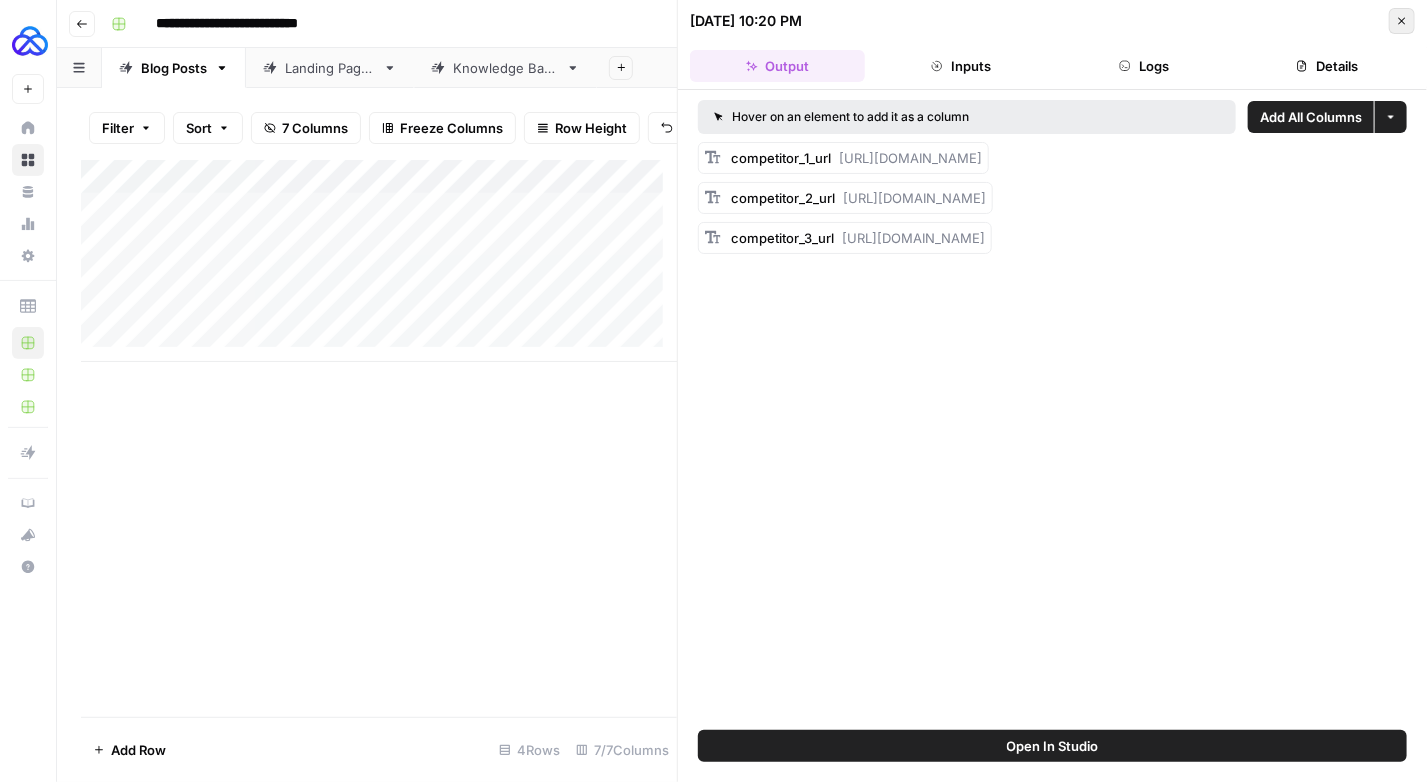 click on "Close" at bounding box center (1402, 21) 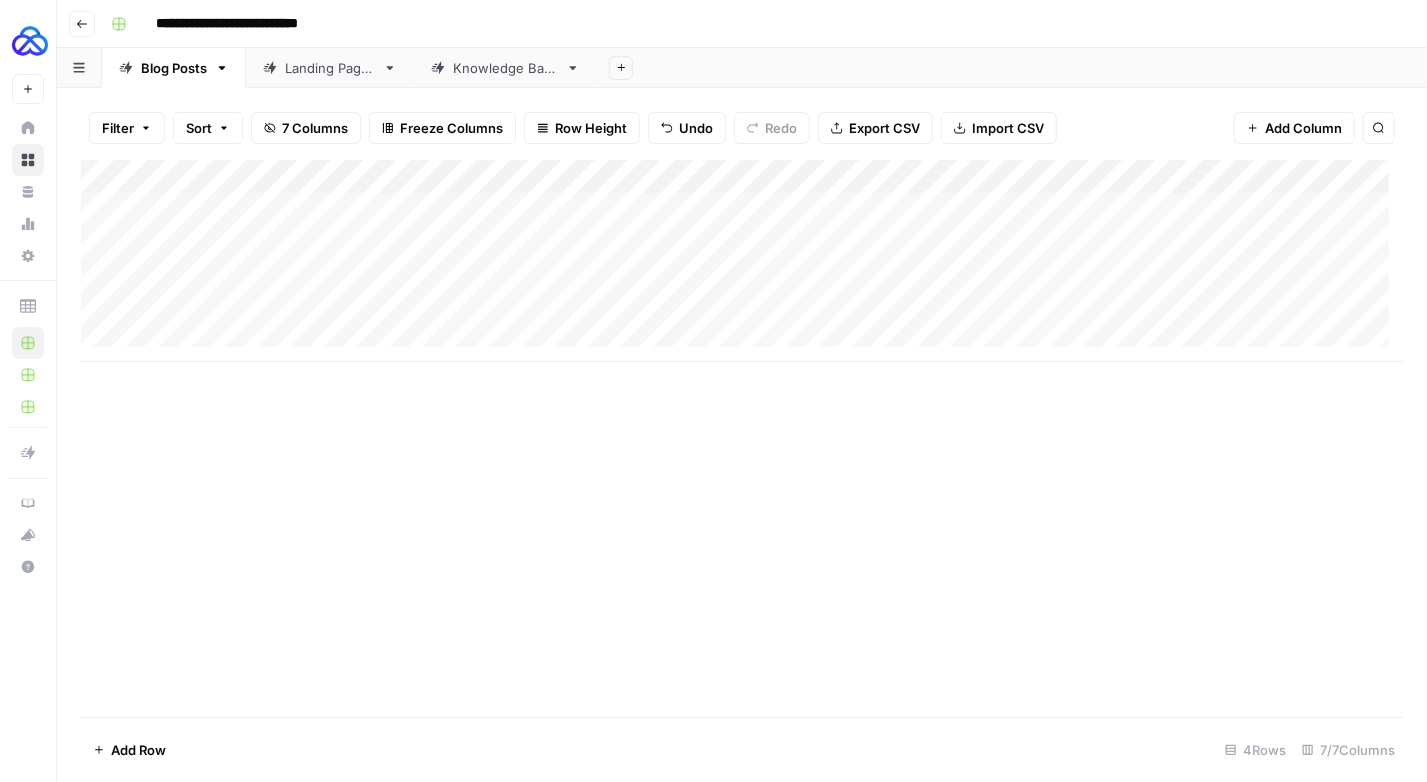 click on "Add Column" at bounding box center [742, 261] 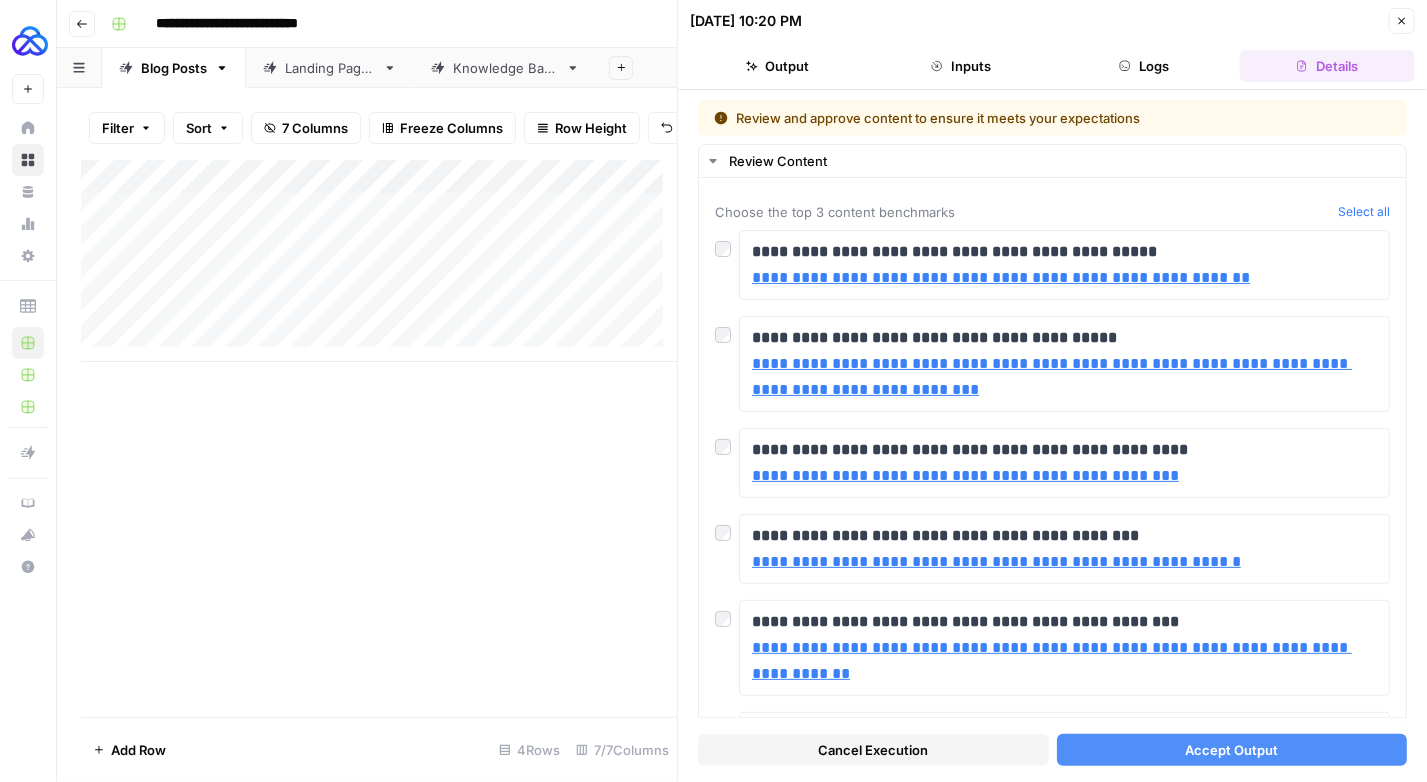 click at bounding box center [741, 242] 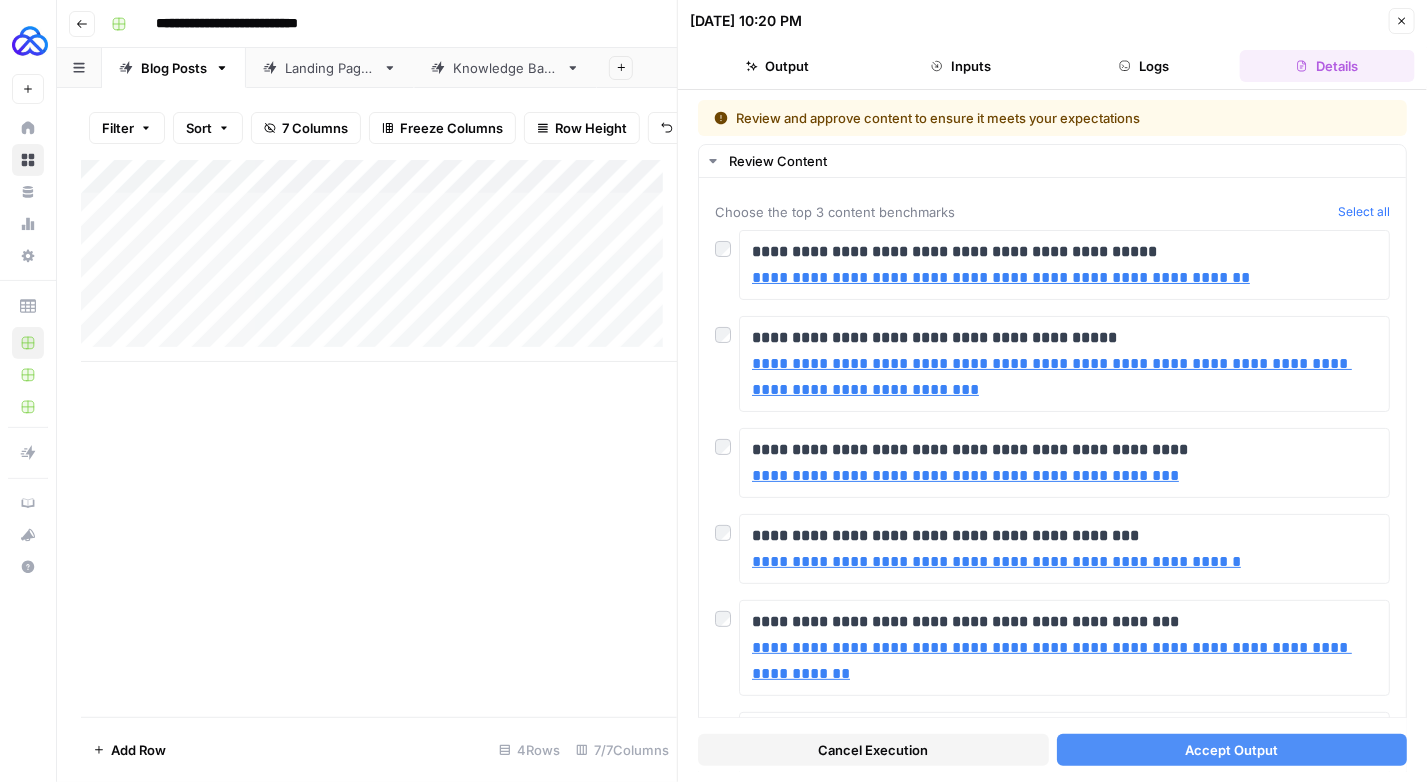 click at bounding box center (741, 242) 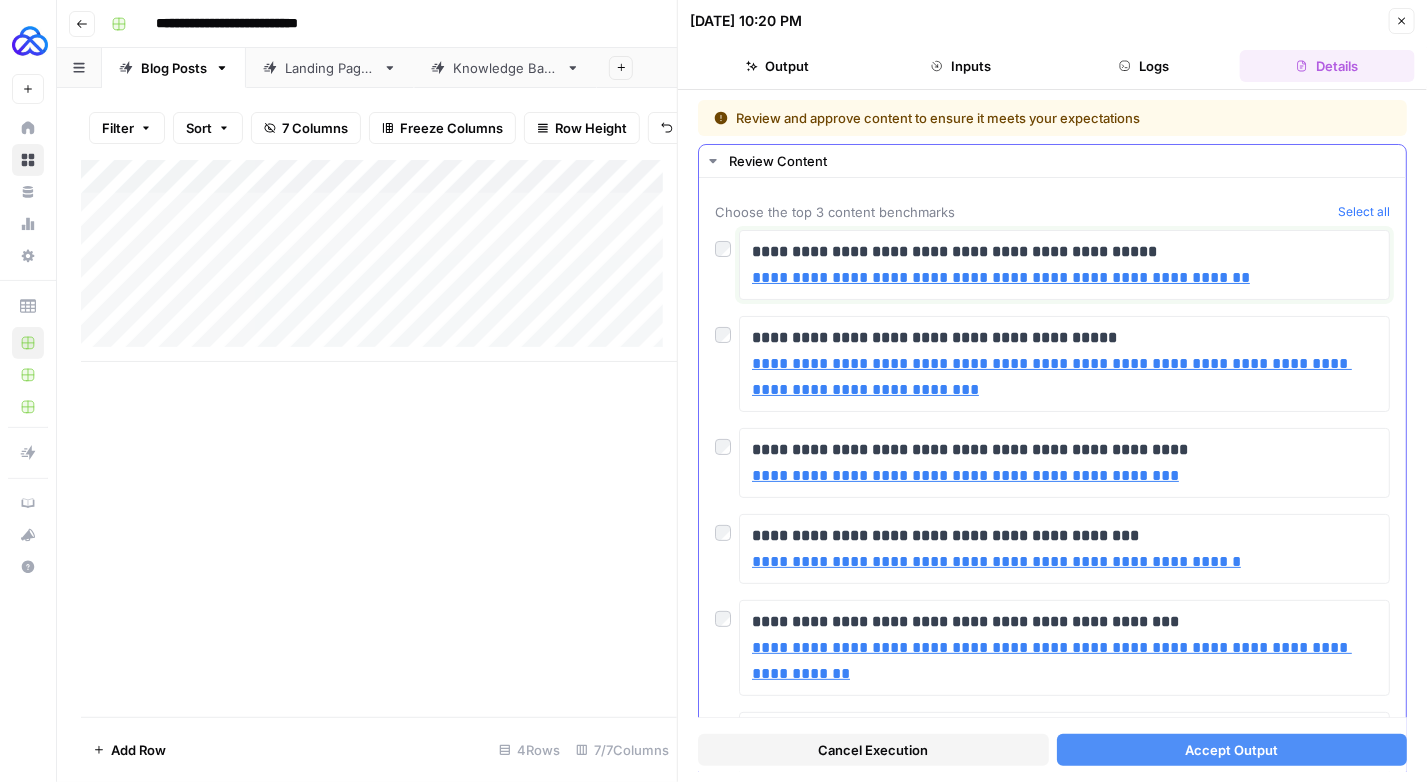 click on "**********" at bounding box center [954, 251] 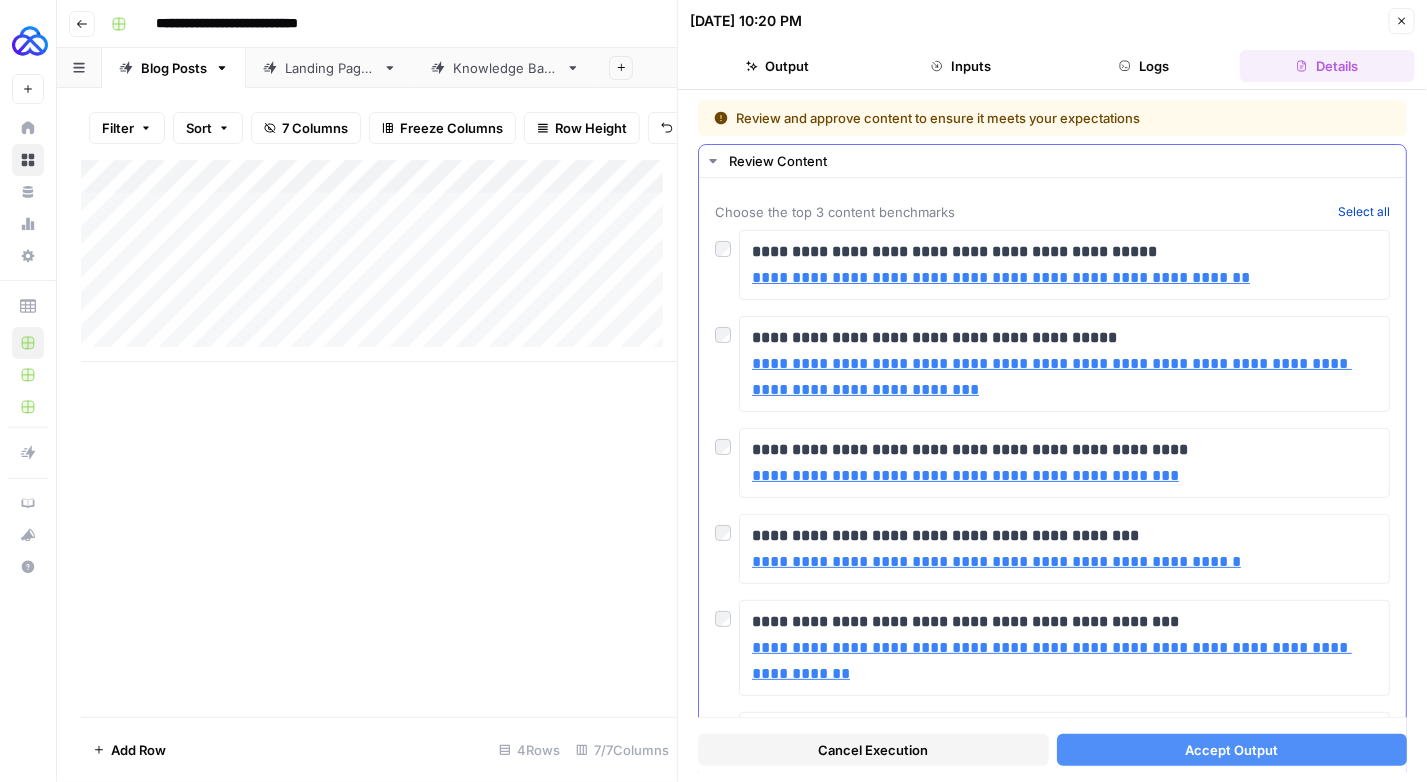 click on "Select all" at bounding box center (1364, 212) 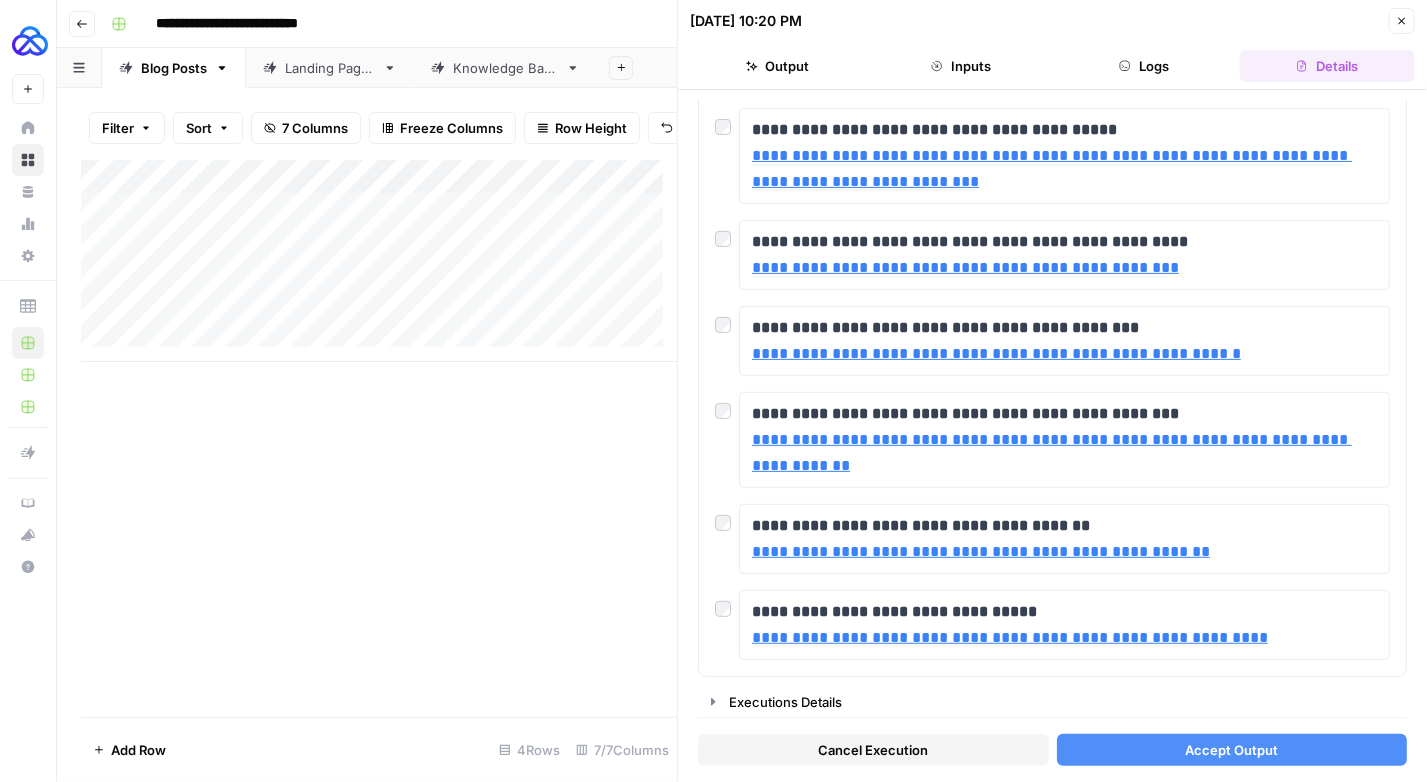 scroll, scrollTop: 214, scrollLeft: 0, axis: vertical 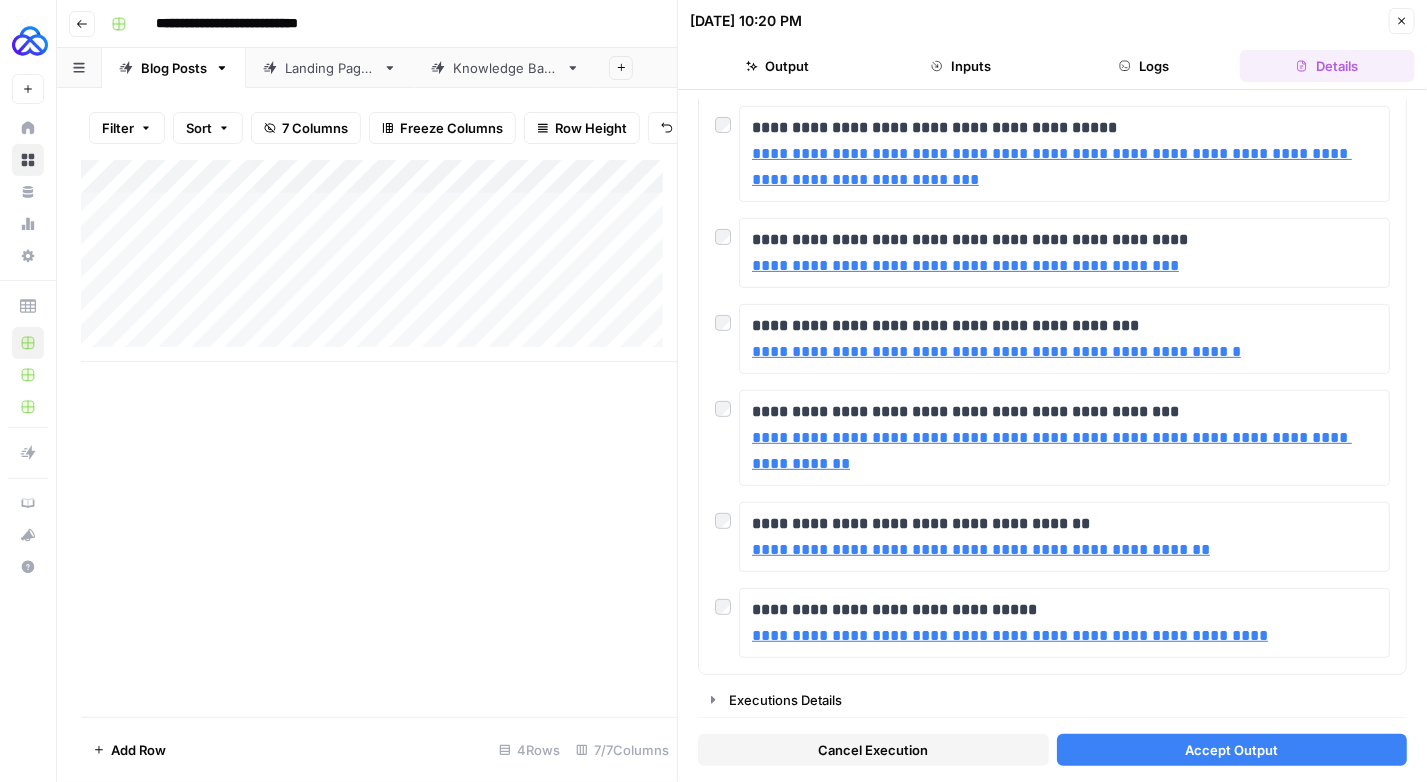 click on "Accept Output" at bounding box center (1231, 750) 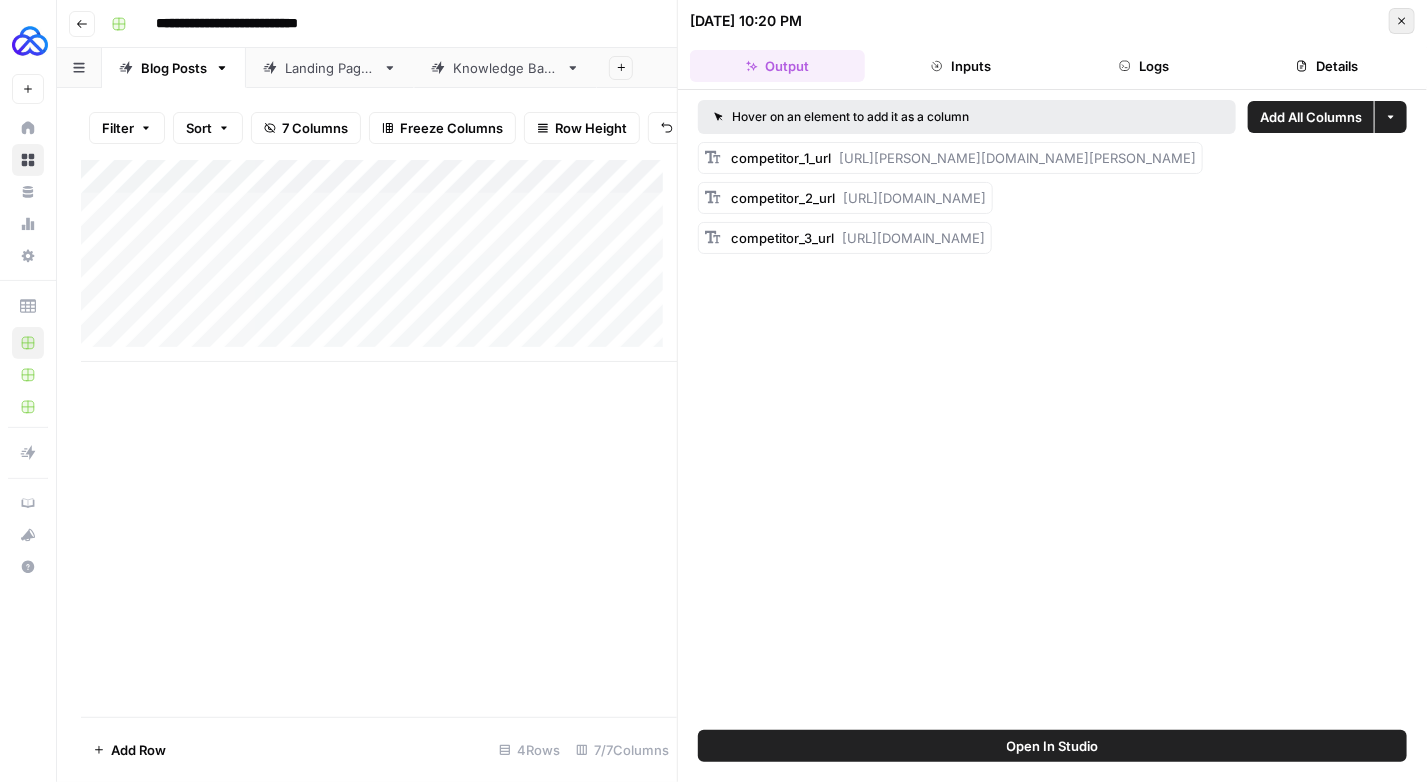 click 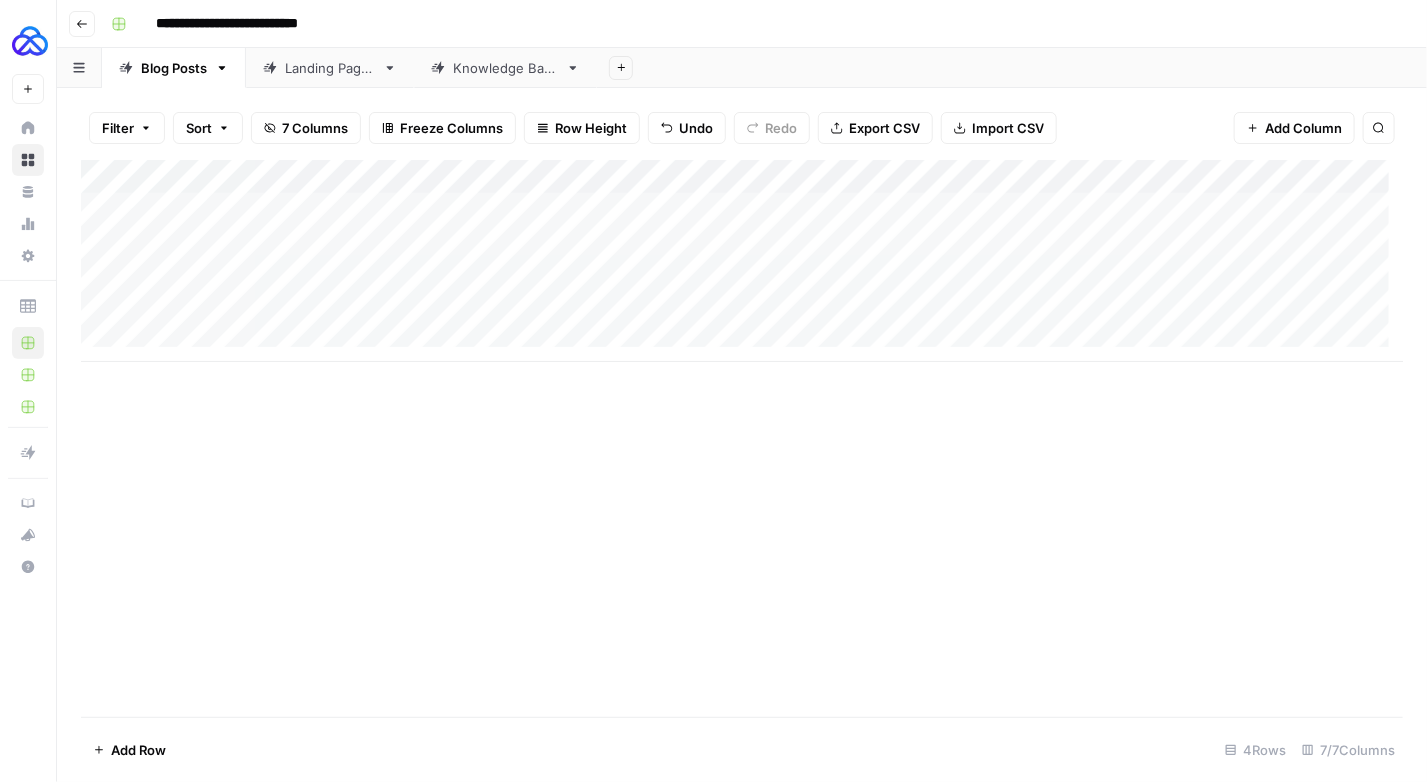 click on "Add Column" at bounding box center (742, 261) 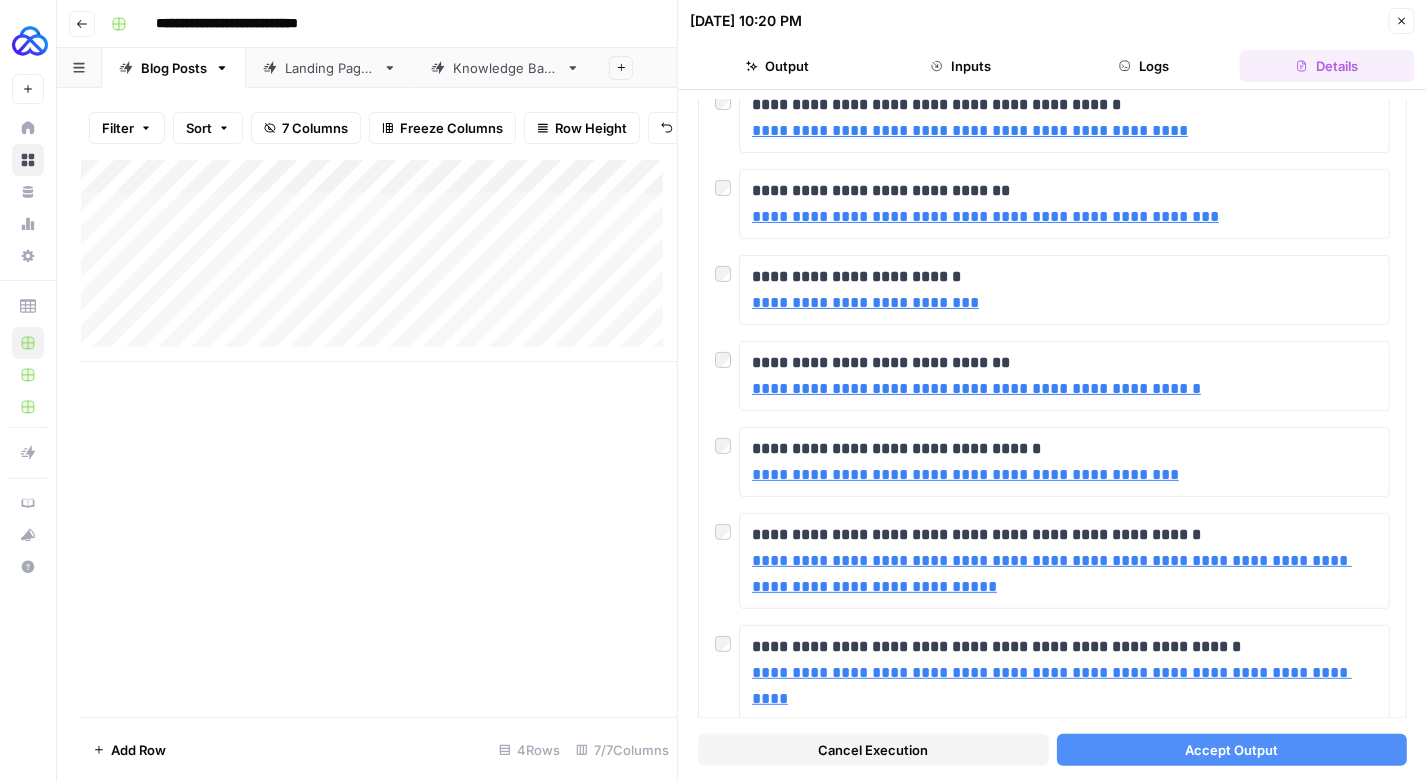 scroll, scrollTop: 155, scrollLeft: 0, axis: vertical 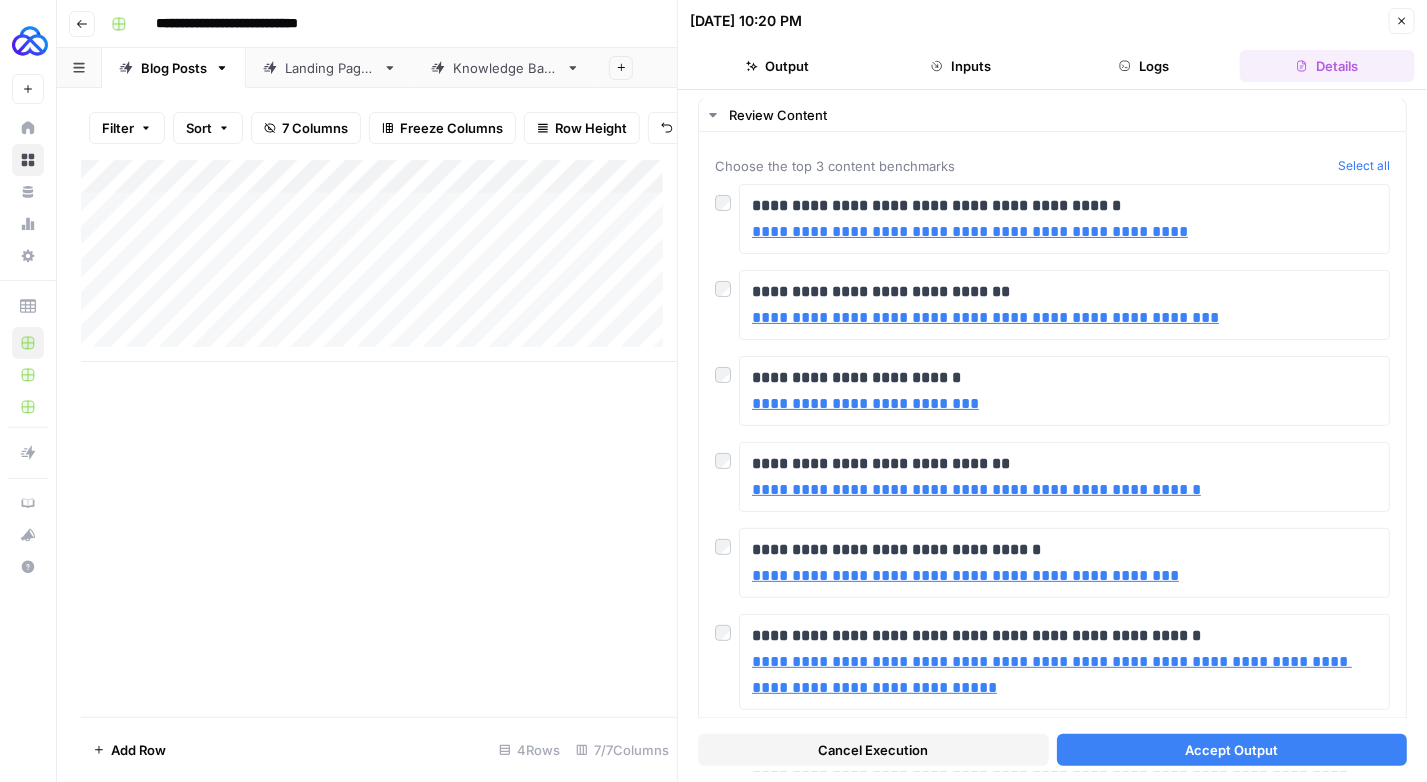 click on "Accept Output" at bounding box center [1232, 750] 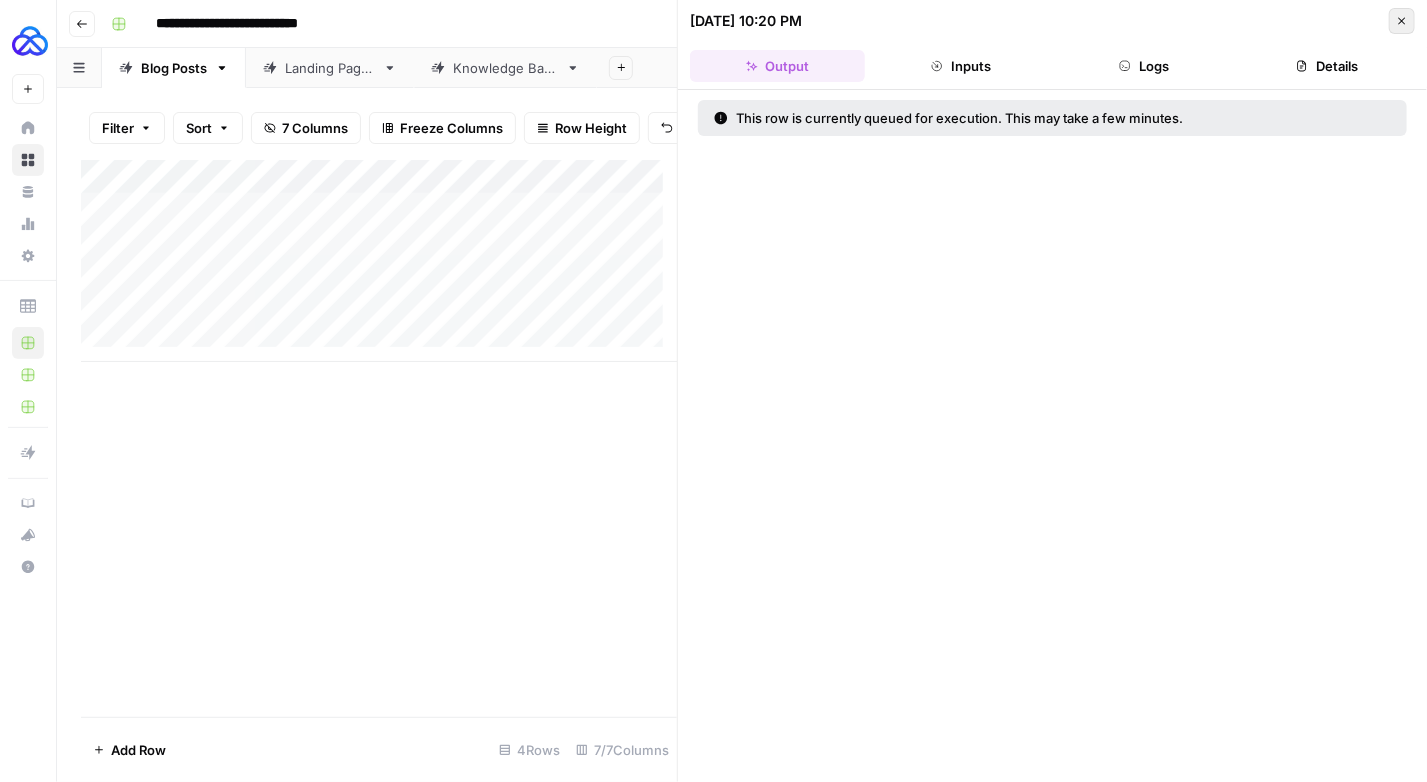 click 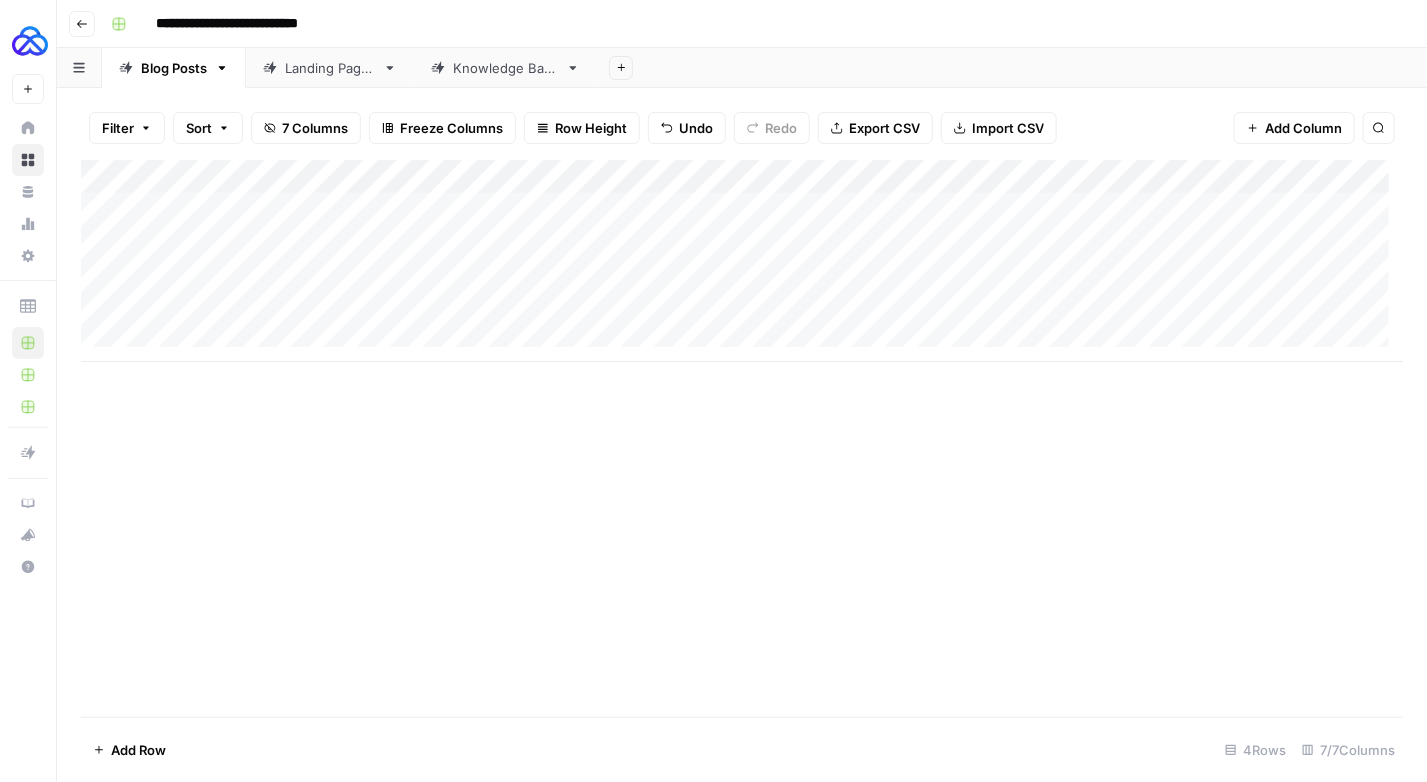 click on "Add Column" at bounding box center [742, 261] 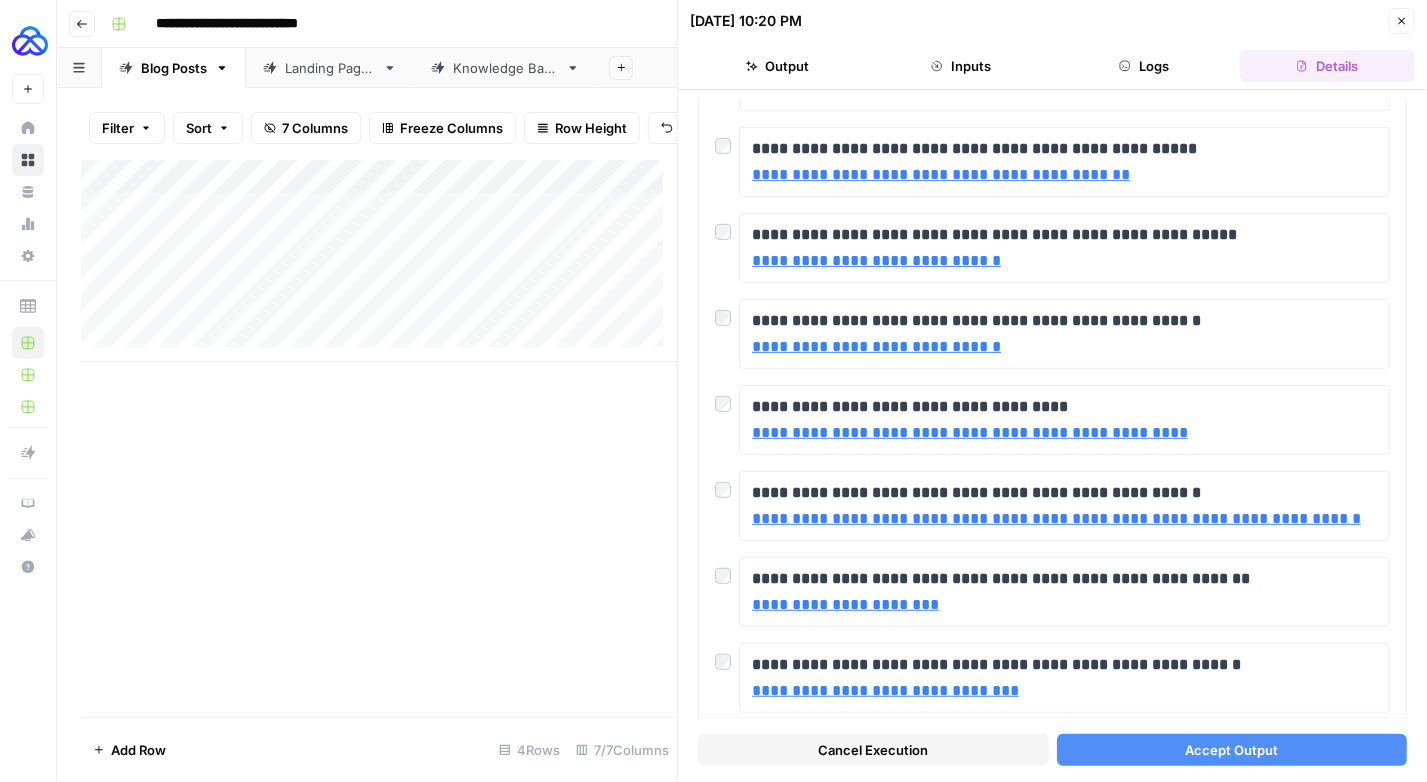 scroll, scrollTop: 362, scrollLeft: 0, axis: vertical 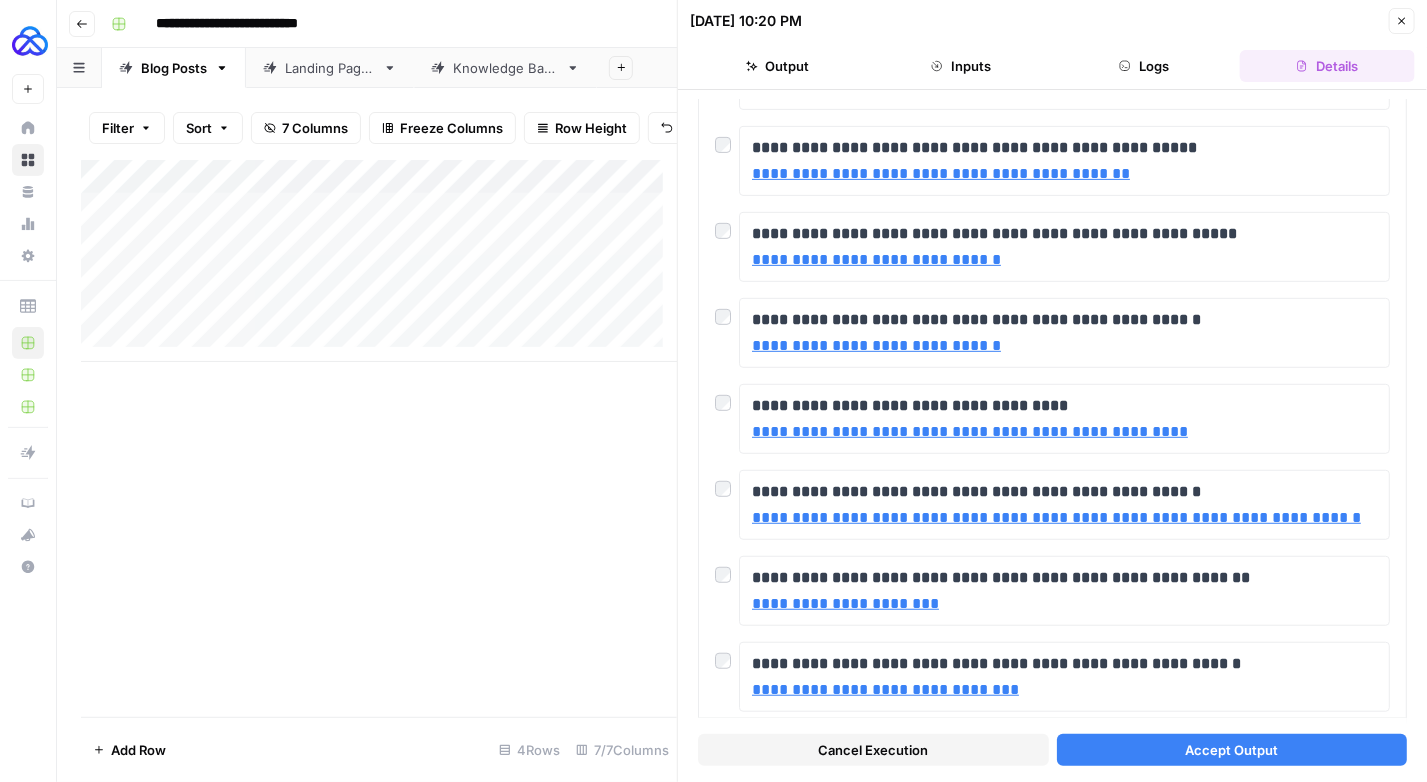 click on "Accept Output" at bounding box center [1231, 750] 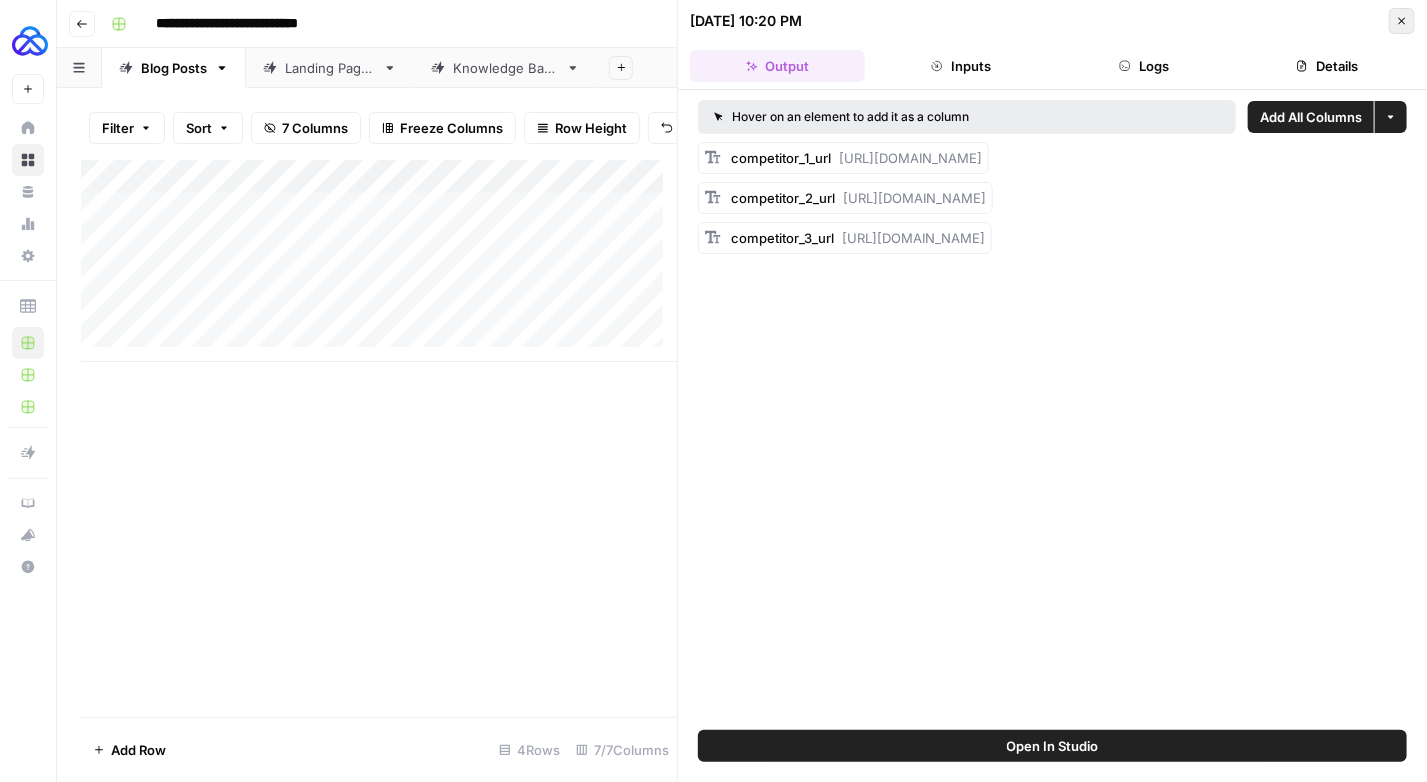 click on "Close" at bounding box center [1402, 21] 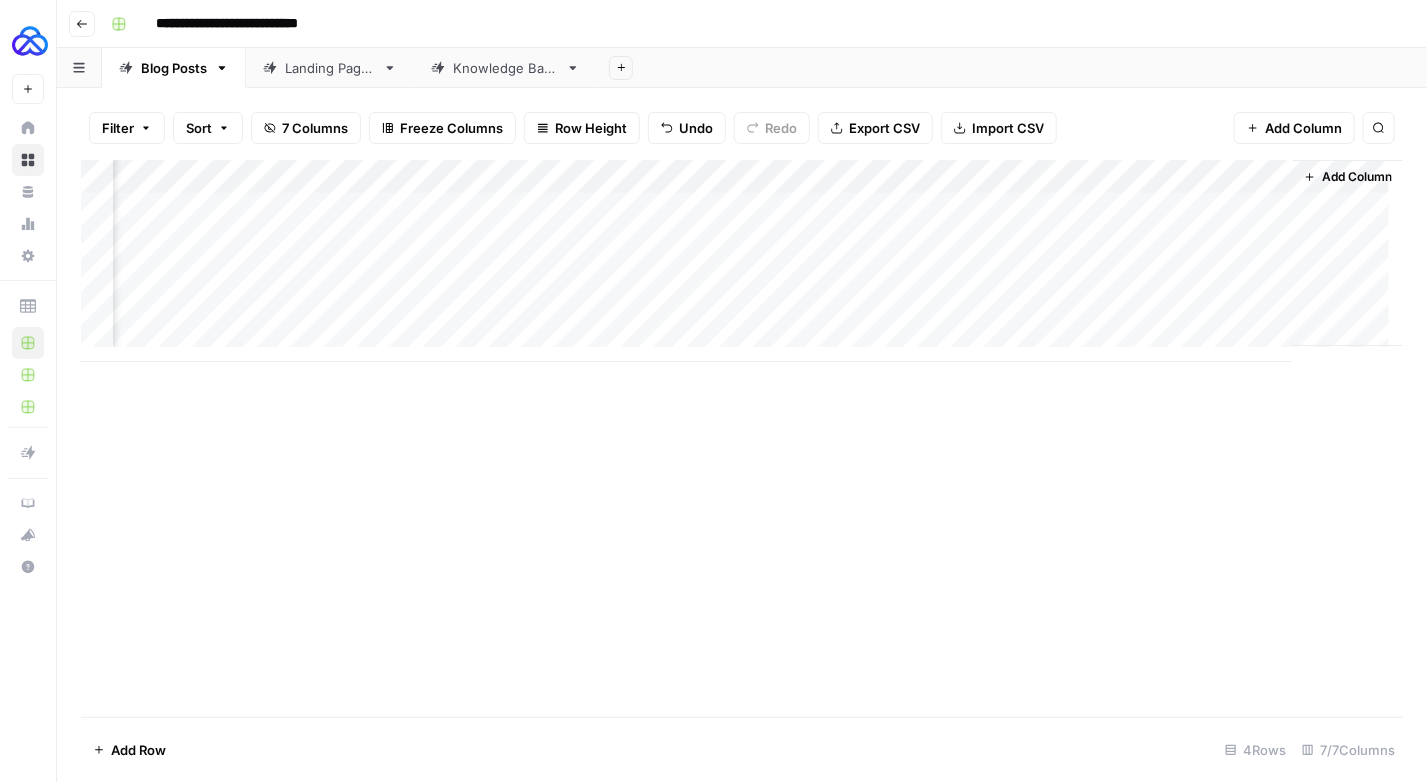 scroll, scrollTop: 0, scrollLeft: 345, axis: horizontal 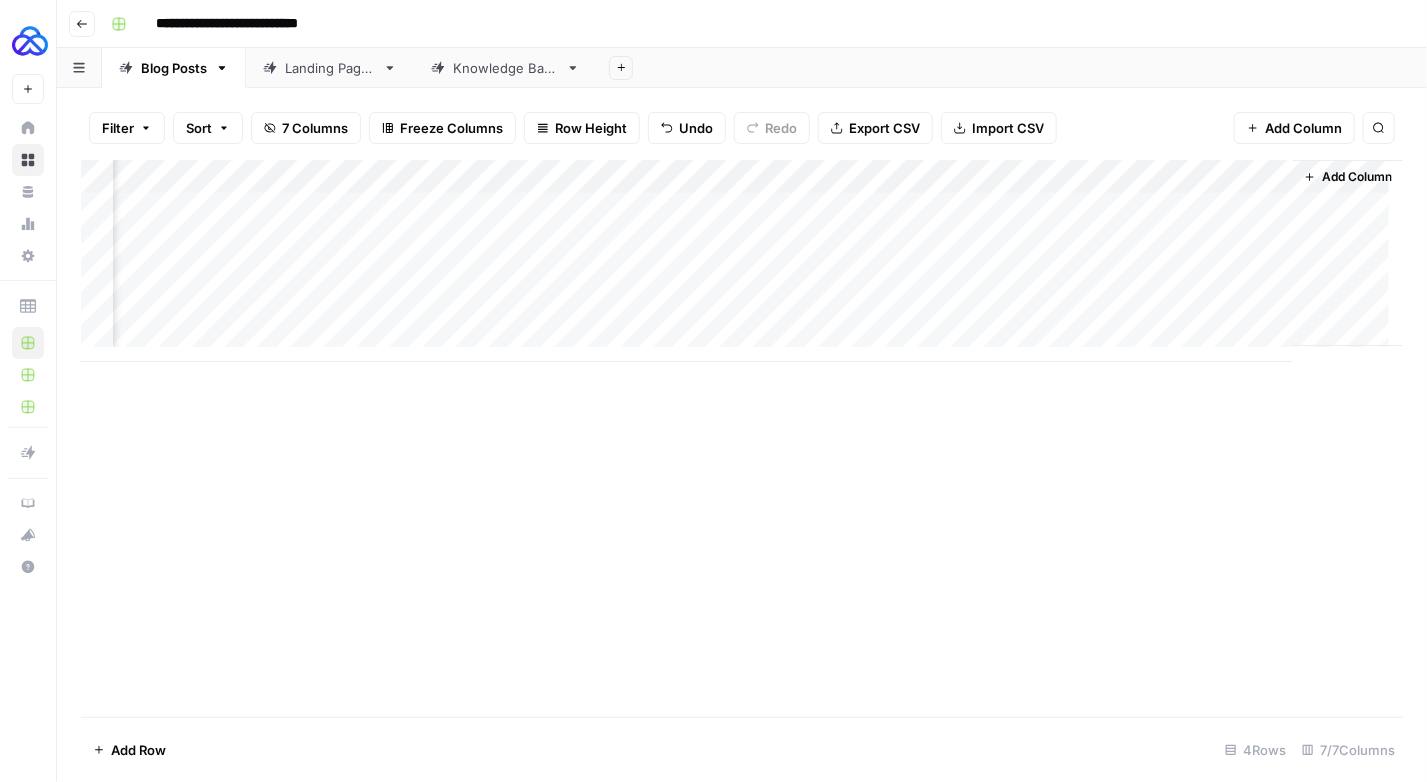 click on "Add Column" at bounding box center [742, 261] 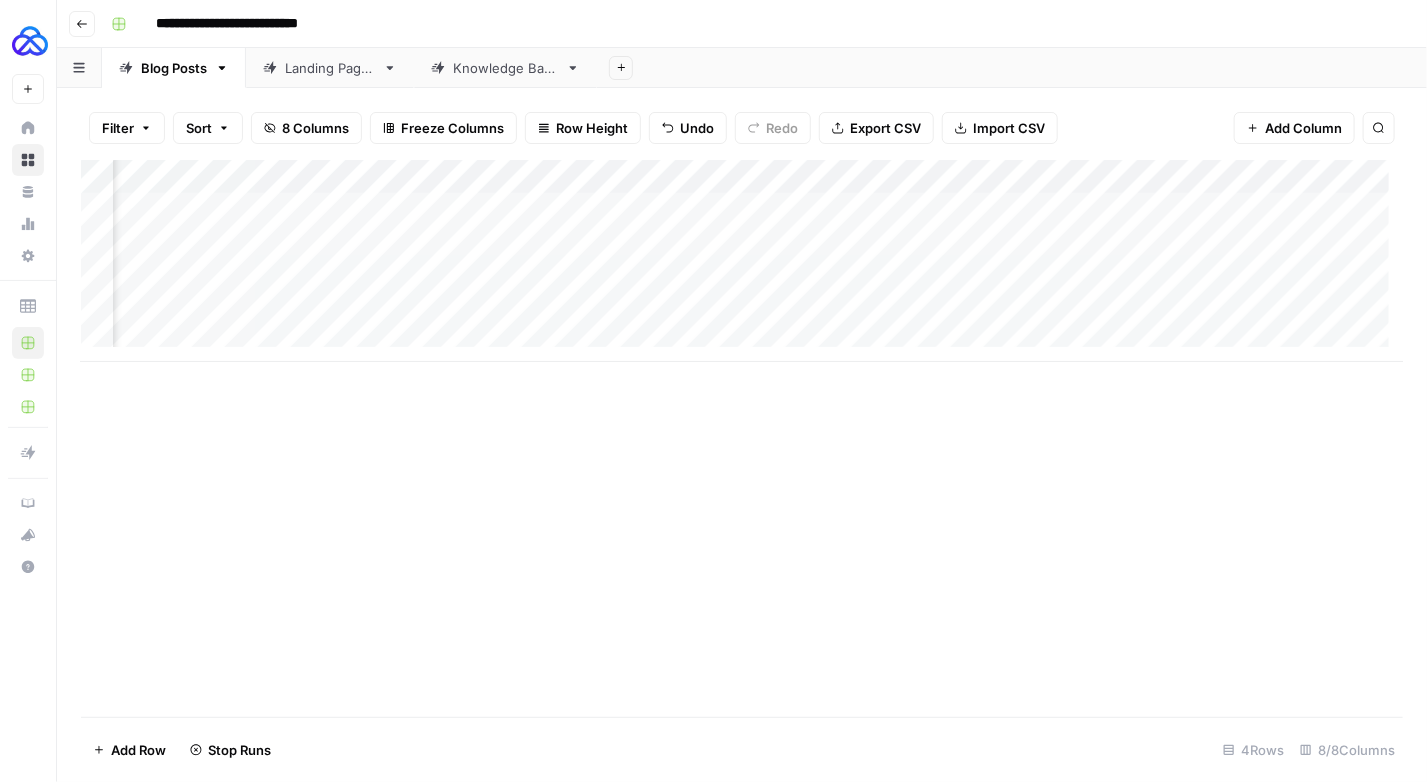 click on "Add Column" at bounding box center [742, 261] 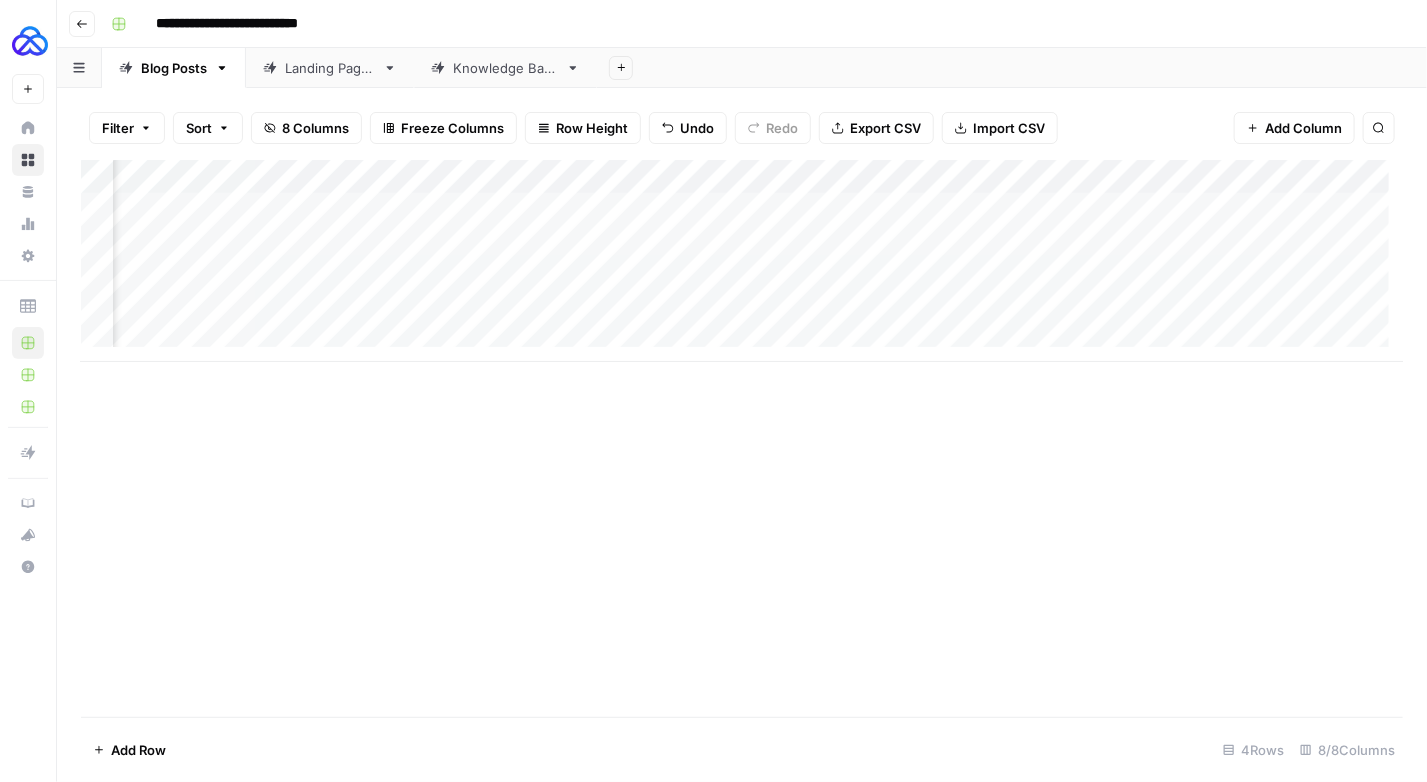 click on "Add Column" at bounding box center [742, 261] 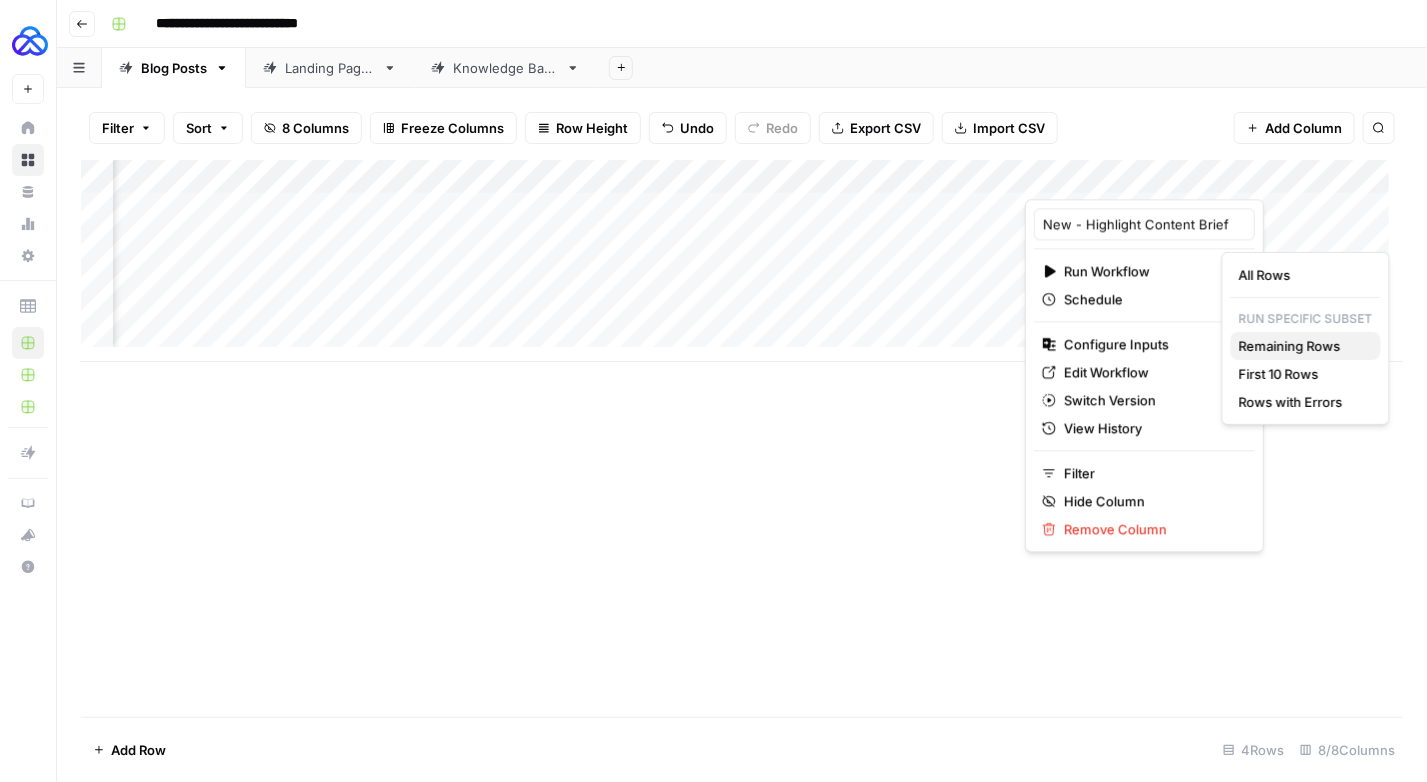 click on "Remaining Rows" at bounding box center (1290, 346) 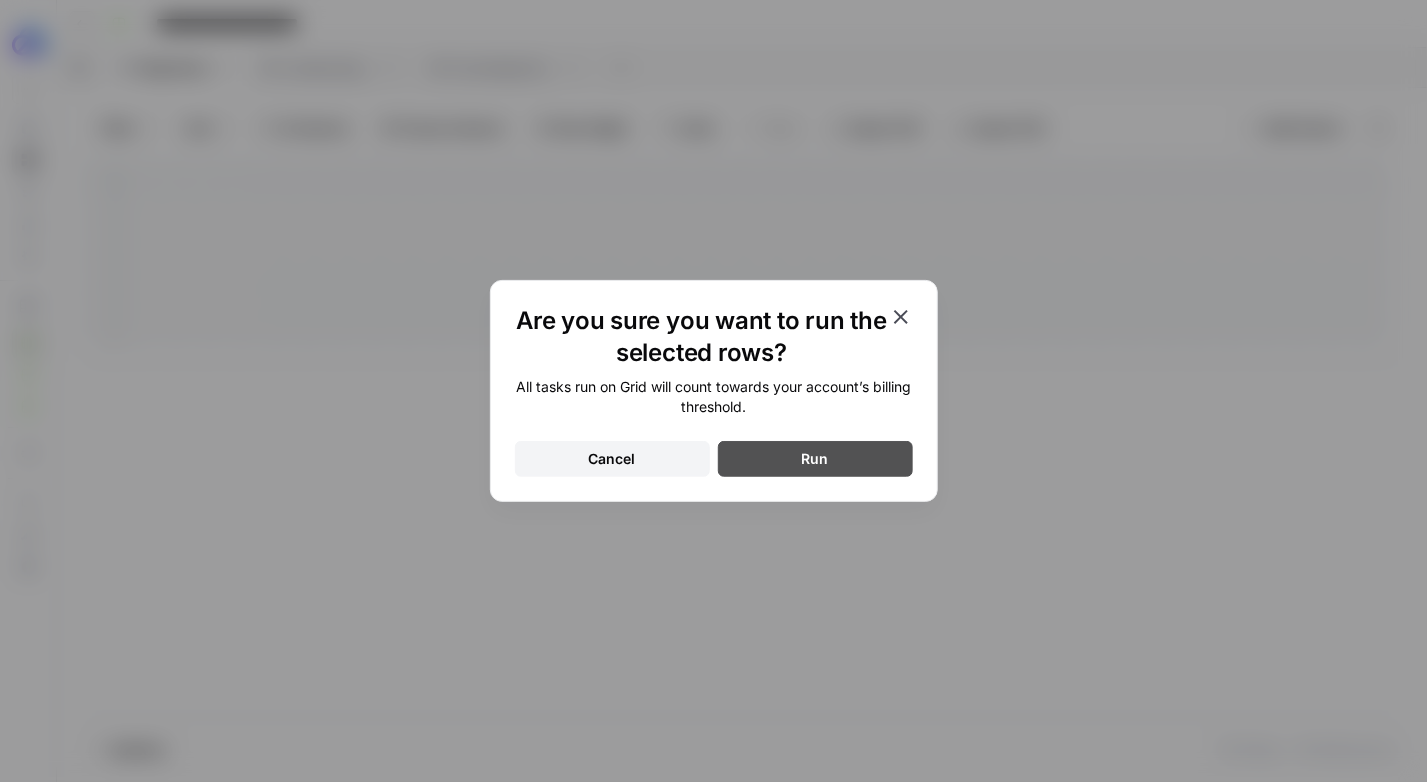 click on "Run" at bounding box center [815, 459] 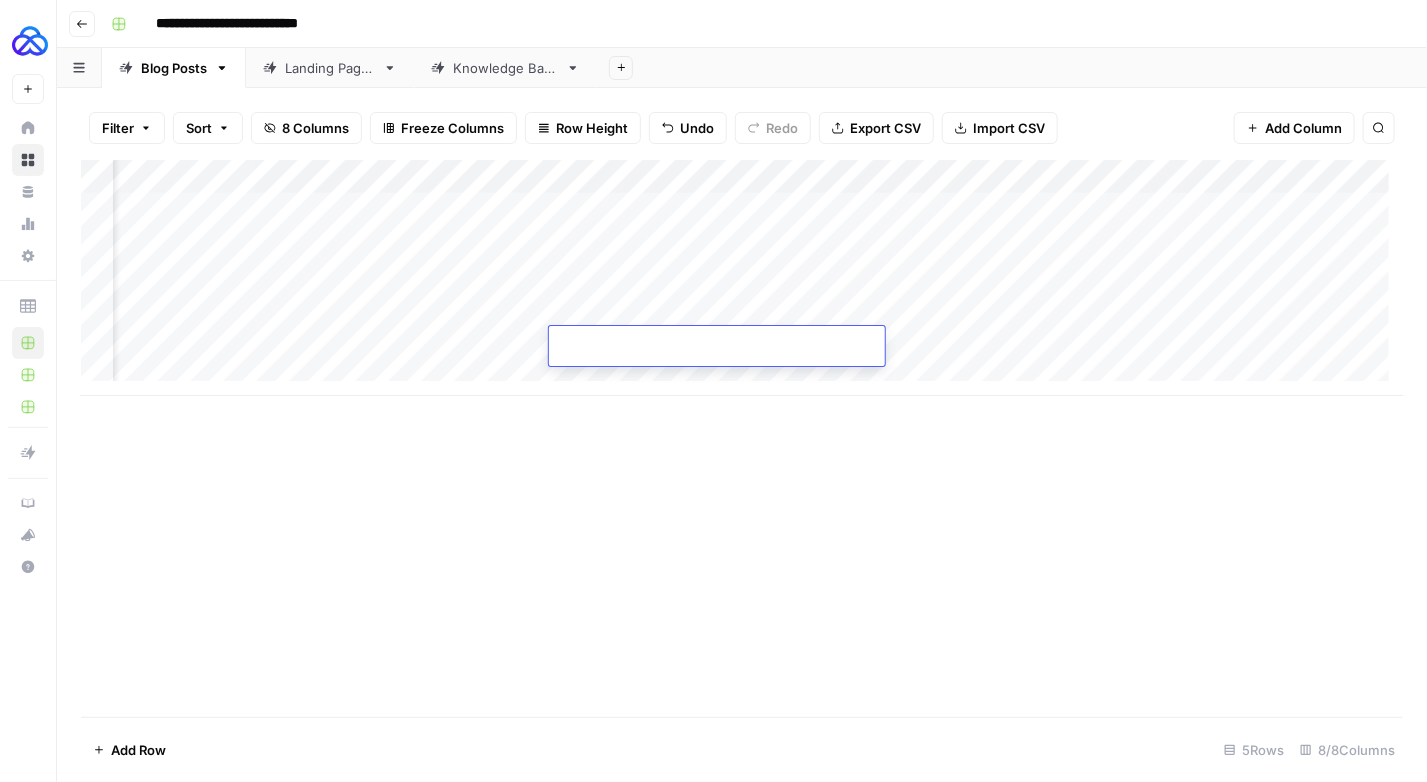 scroll, scrollTop: 0, scrollLeft: 81, axis: horizontal 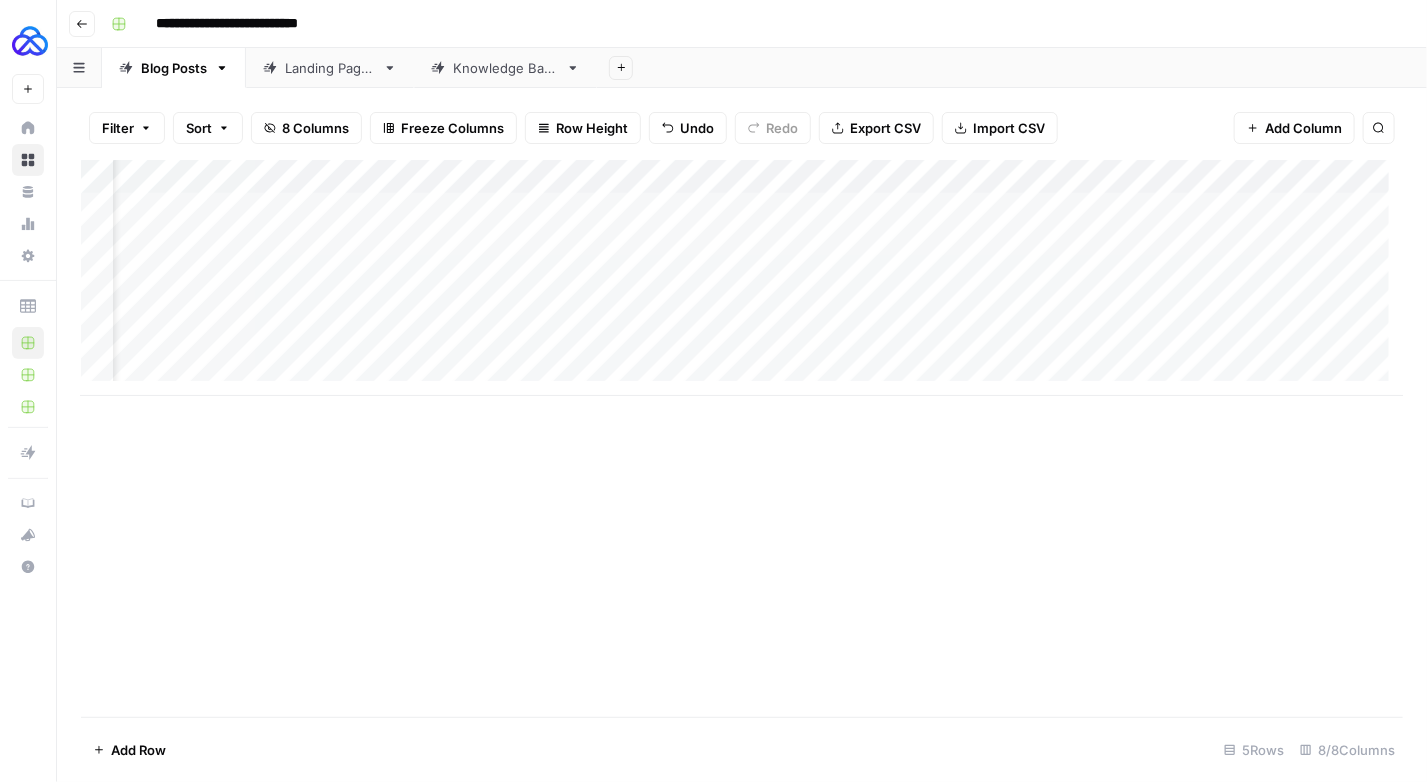 click on "Add Column" at bounding box center (742, 278) 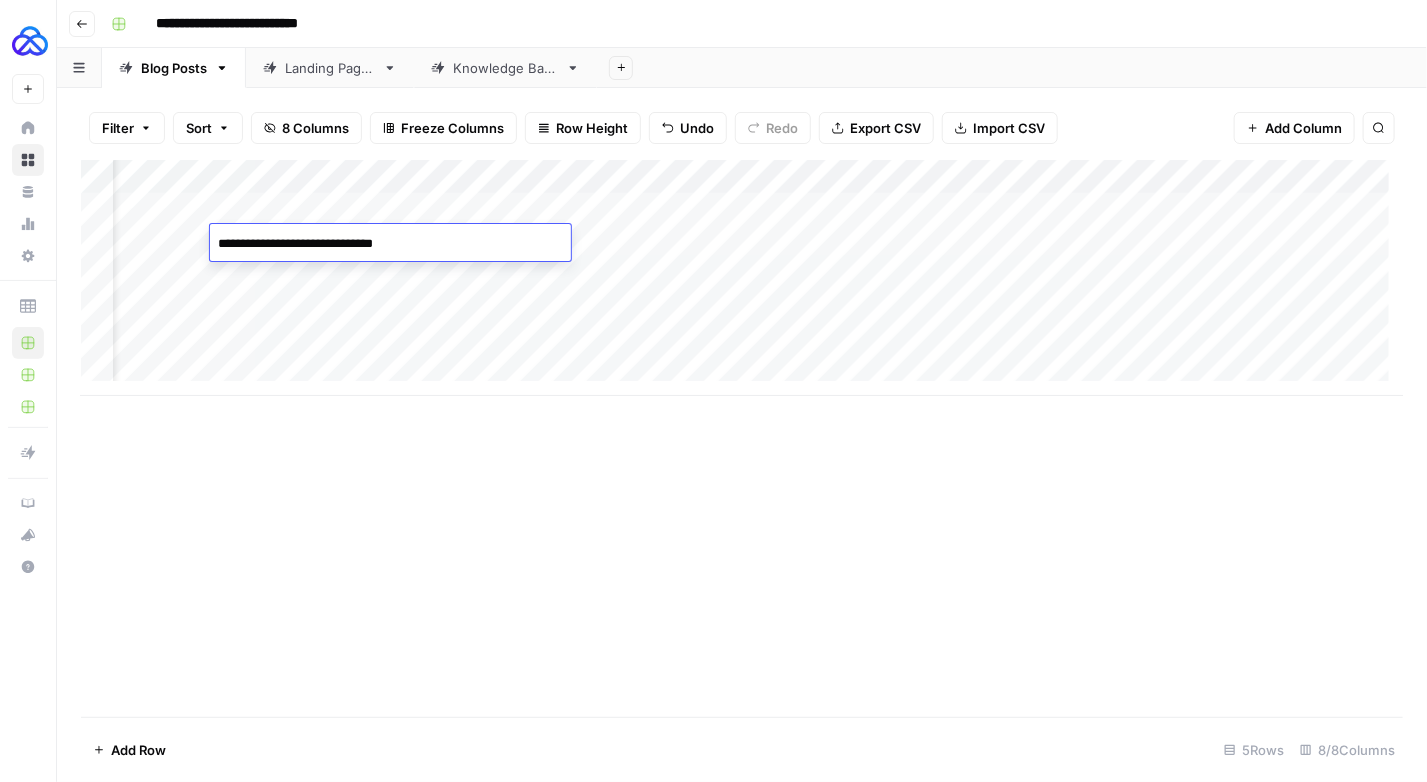 drag, startPoint x: 323, startPoint y: 241, endPoint x: 212, endPoint y: 237, distance: 111.07205 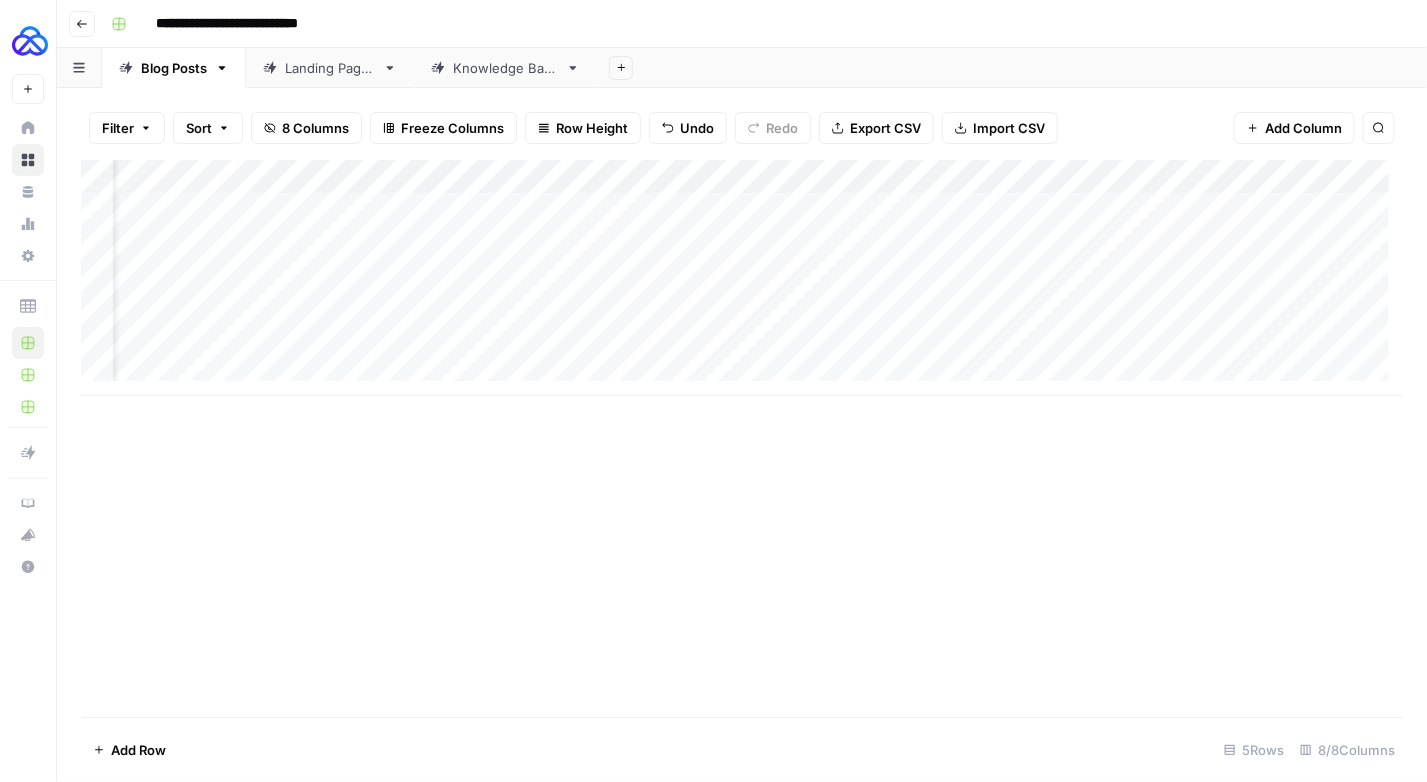 click on "Add Column" at bounding box center [742, 278] 